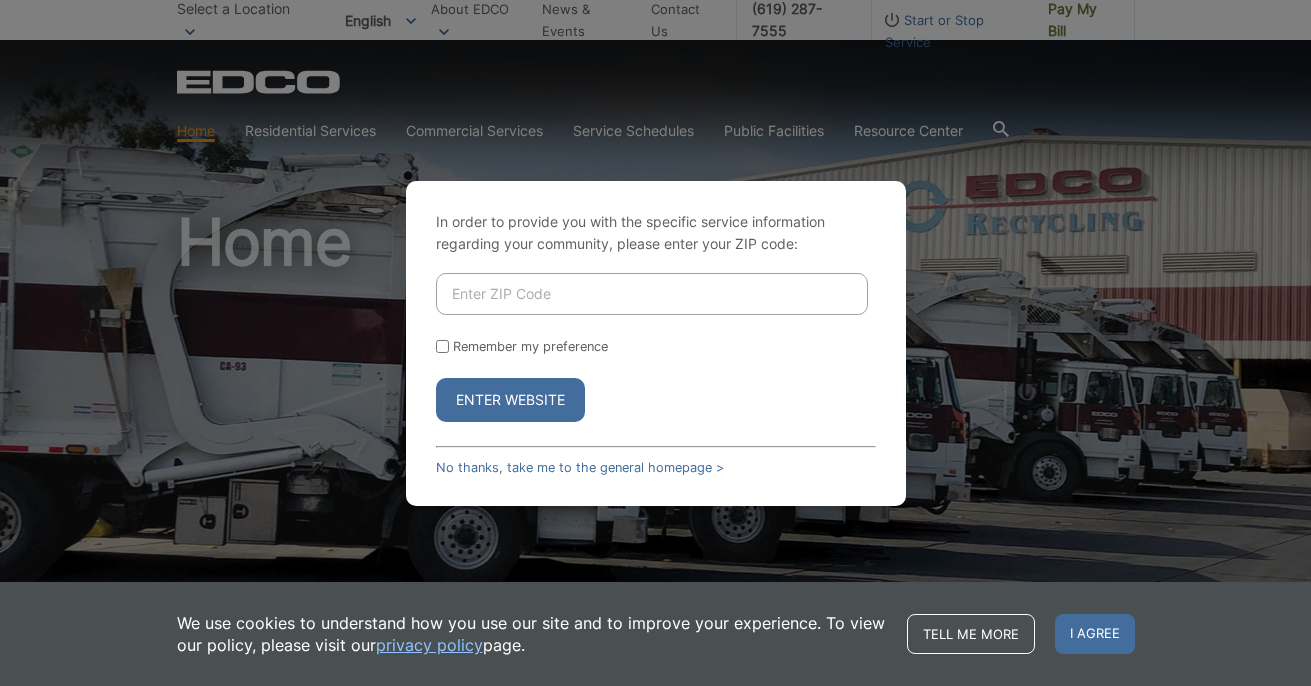 scroll, scrollTop: 0, scrollLeft: 0, axis: both 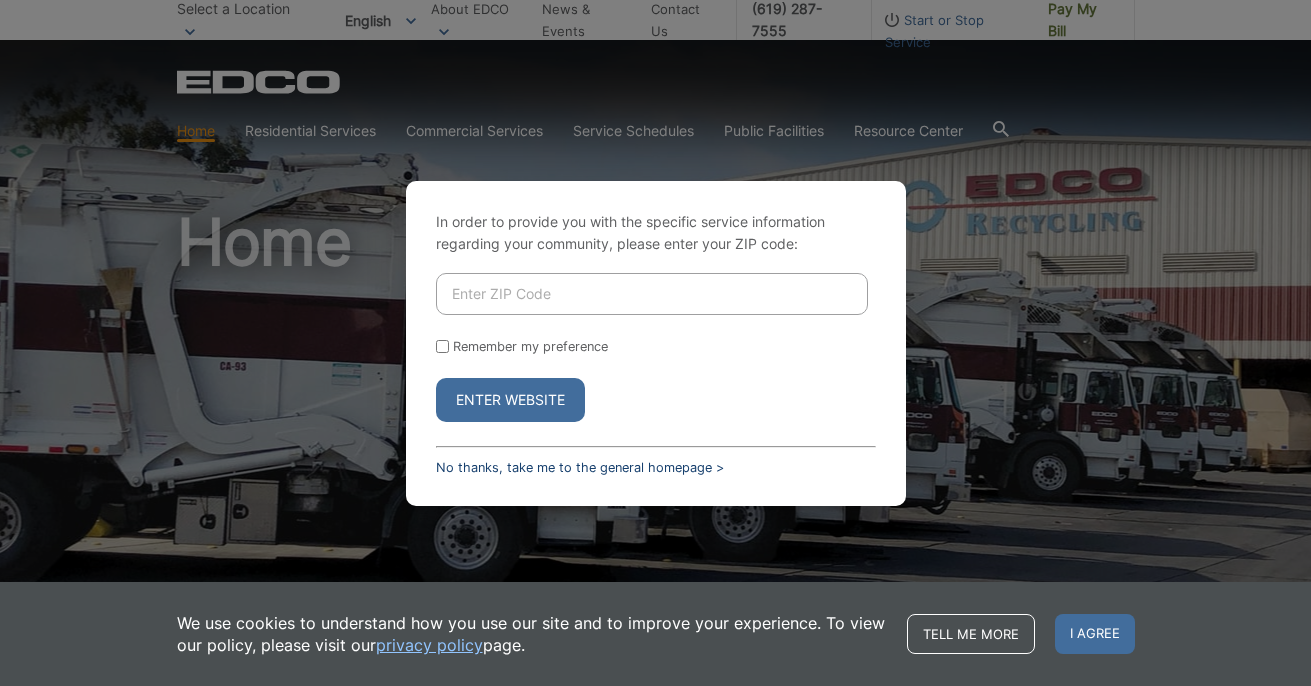 click on "No thanks, take me to the general homepage >" at bounding box center [580, 467] 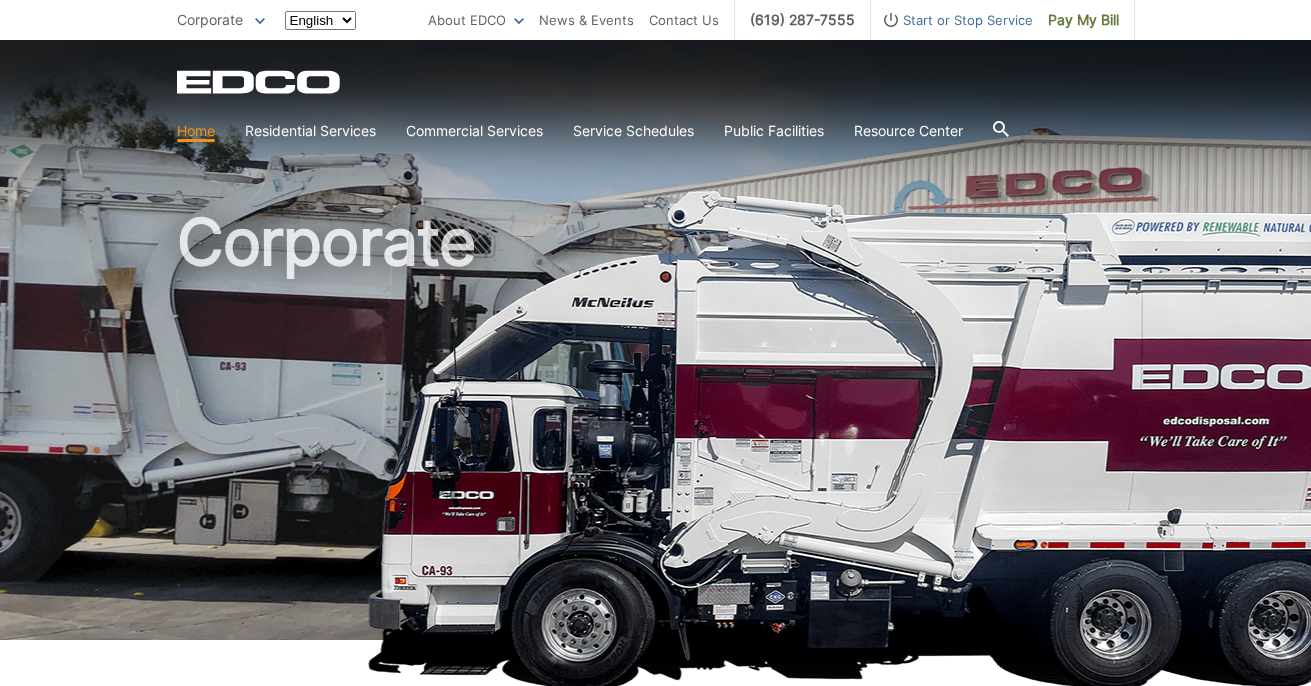 scroll, scrollTop: 0, scrollLeft: 0, axis: both 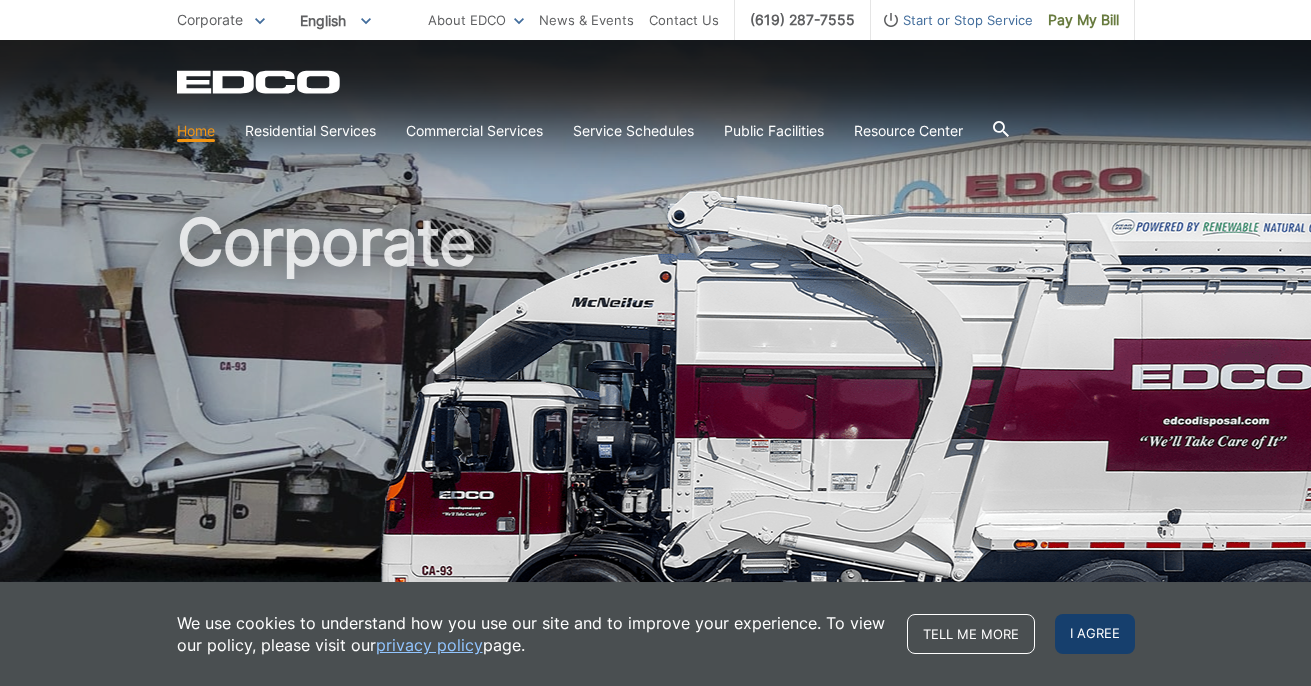 click on "I agree" at bounding box center [1095, 634] 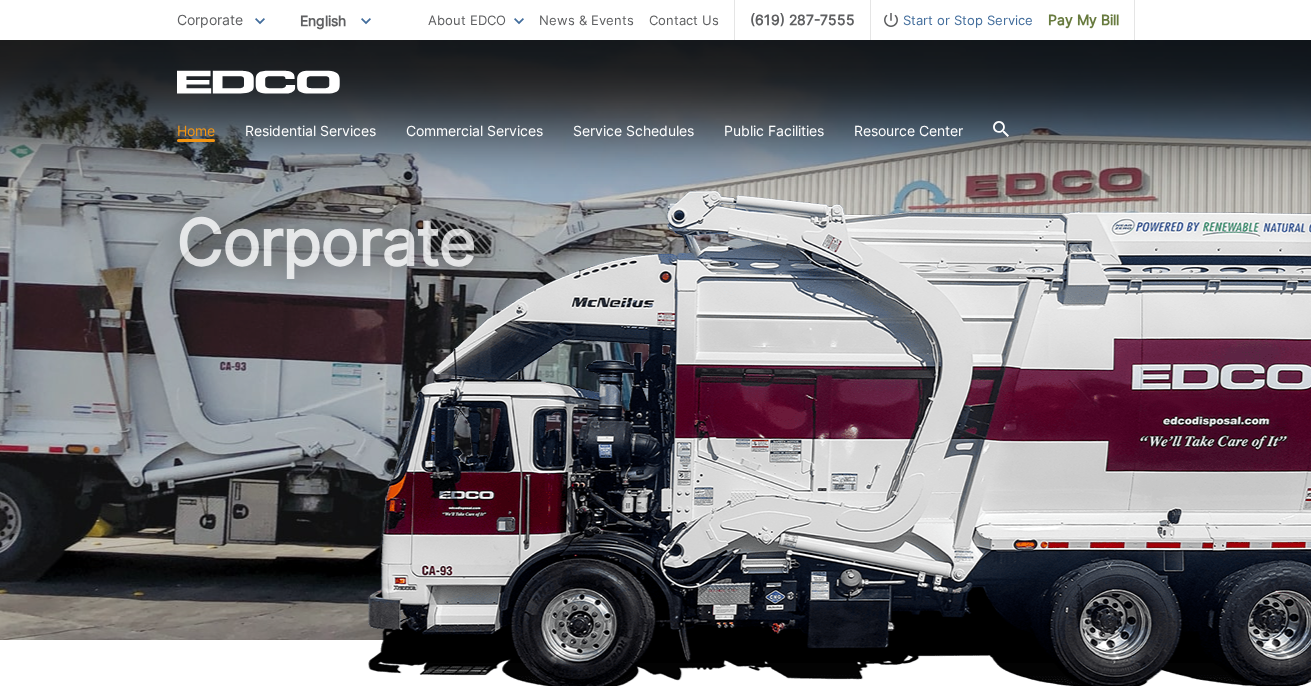 click on "Start or Stop Service" at bounding box center (952, 20) 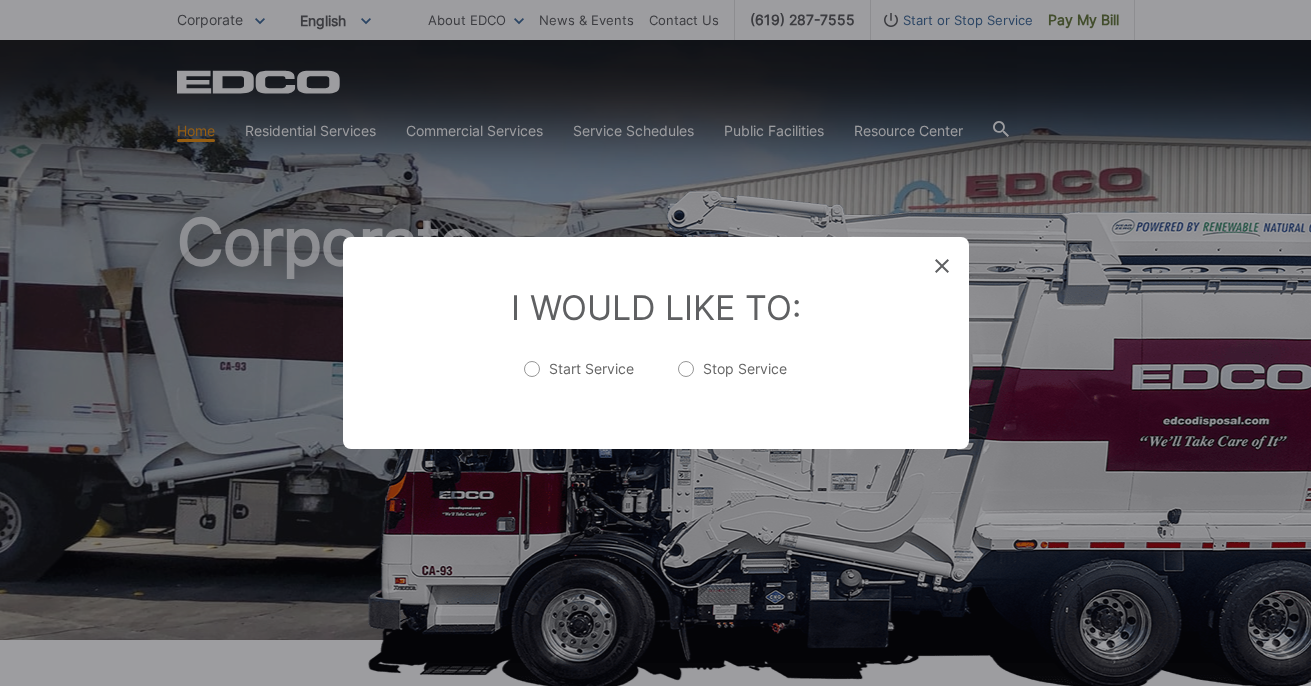 click on "Stop Service" at bounding box center (732, 379) 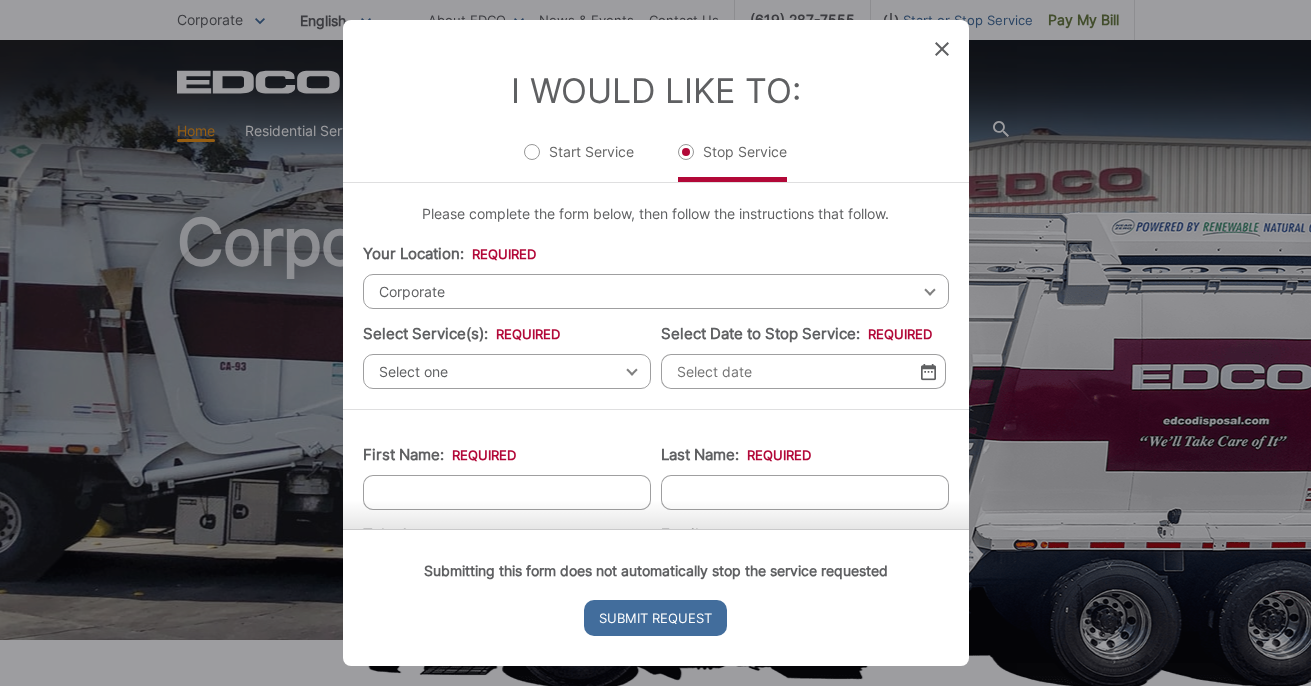 click on "Select one" at bounding box center [507, 371] 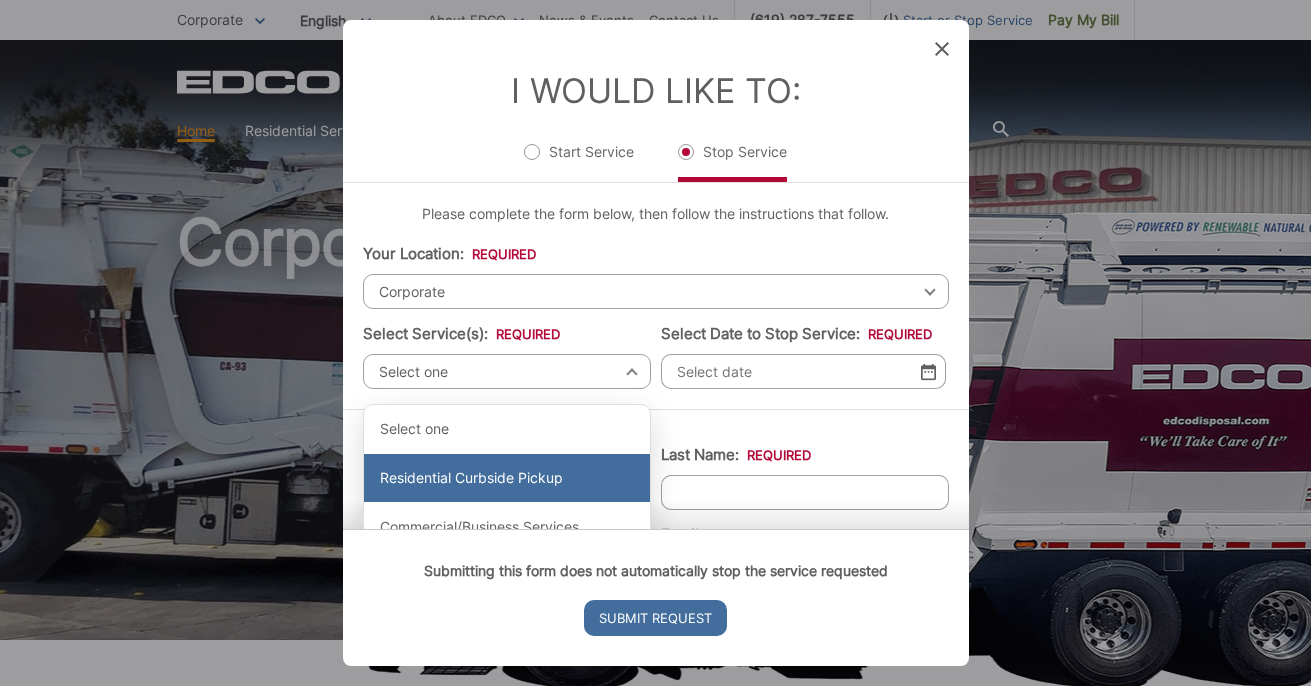 click on "Residential Curbside Pickup" at bounding box center [507, 478] 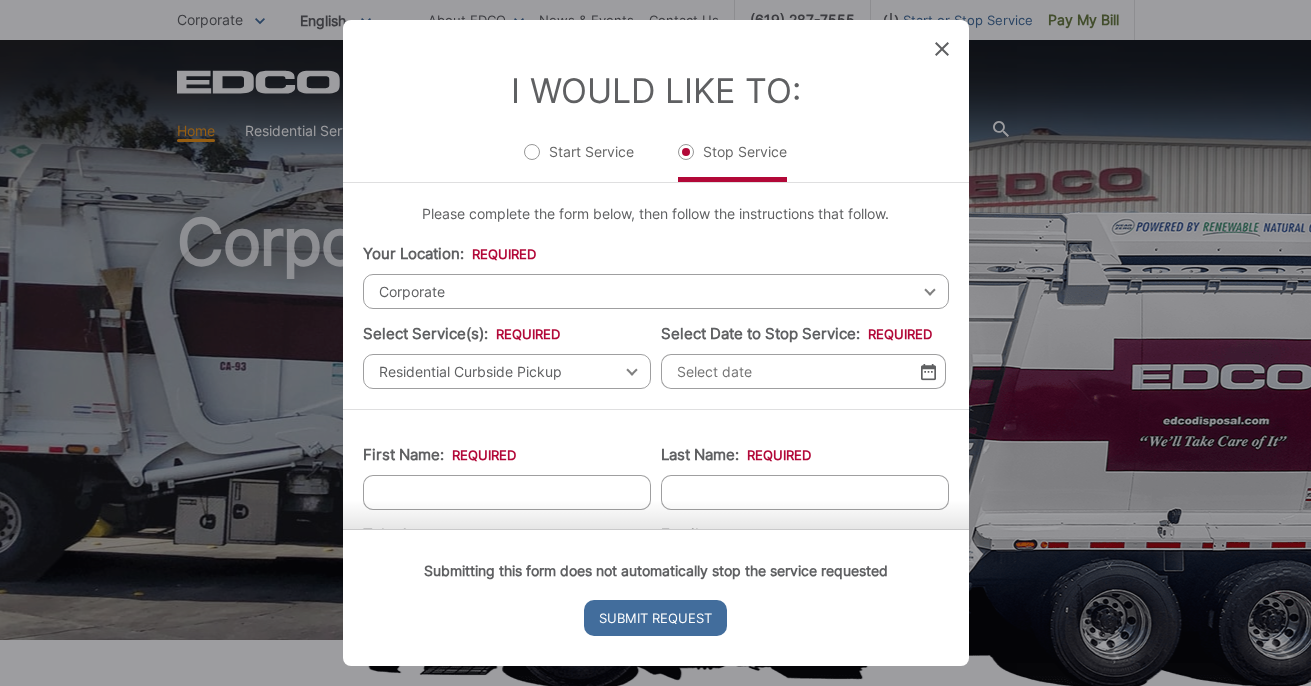 click at bounding box center [928, 371] 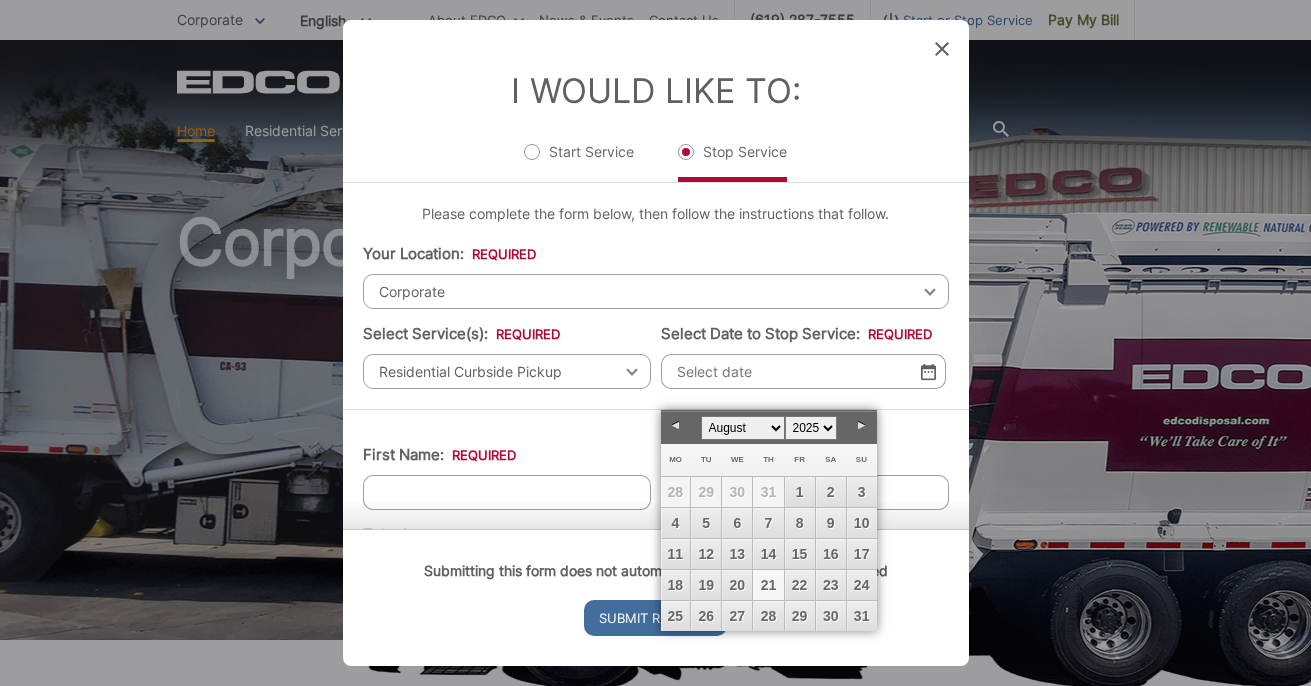 click on "21" at bounding box center (768, 585) 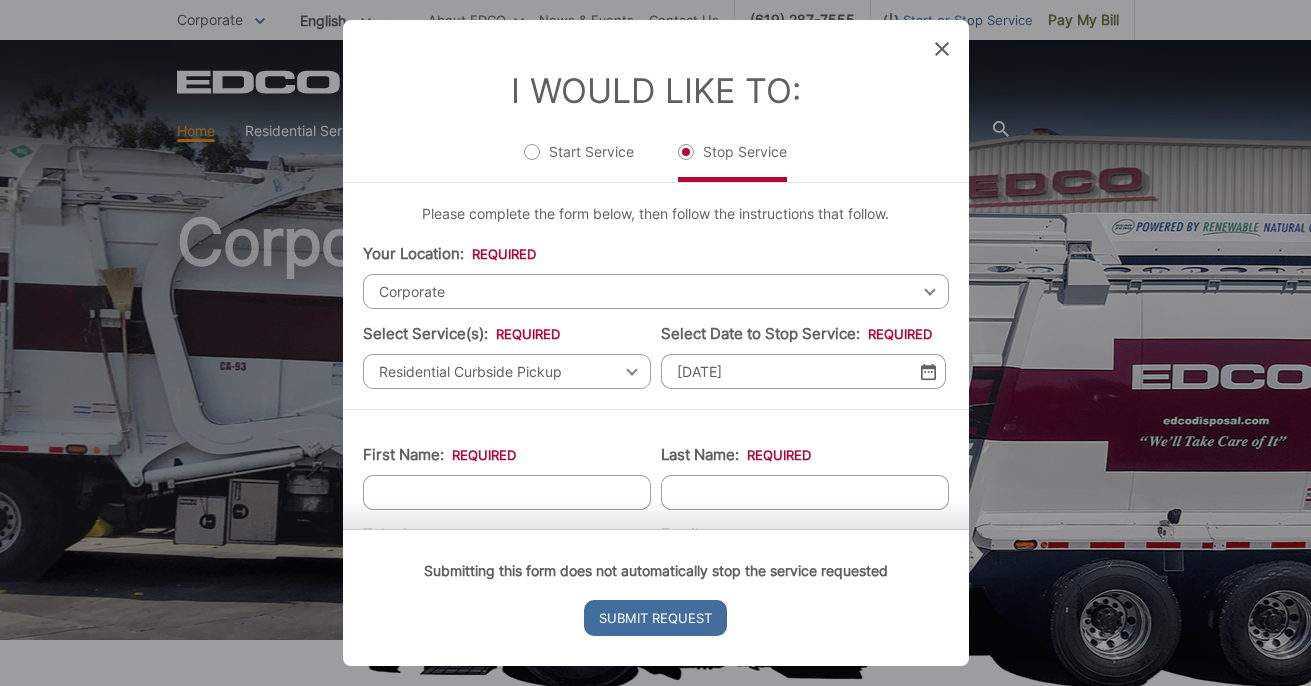 scroll, scrollTop: 0, scrollLeft: 0, axis: both 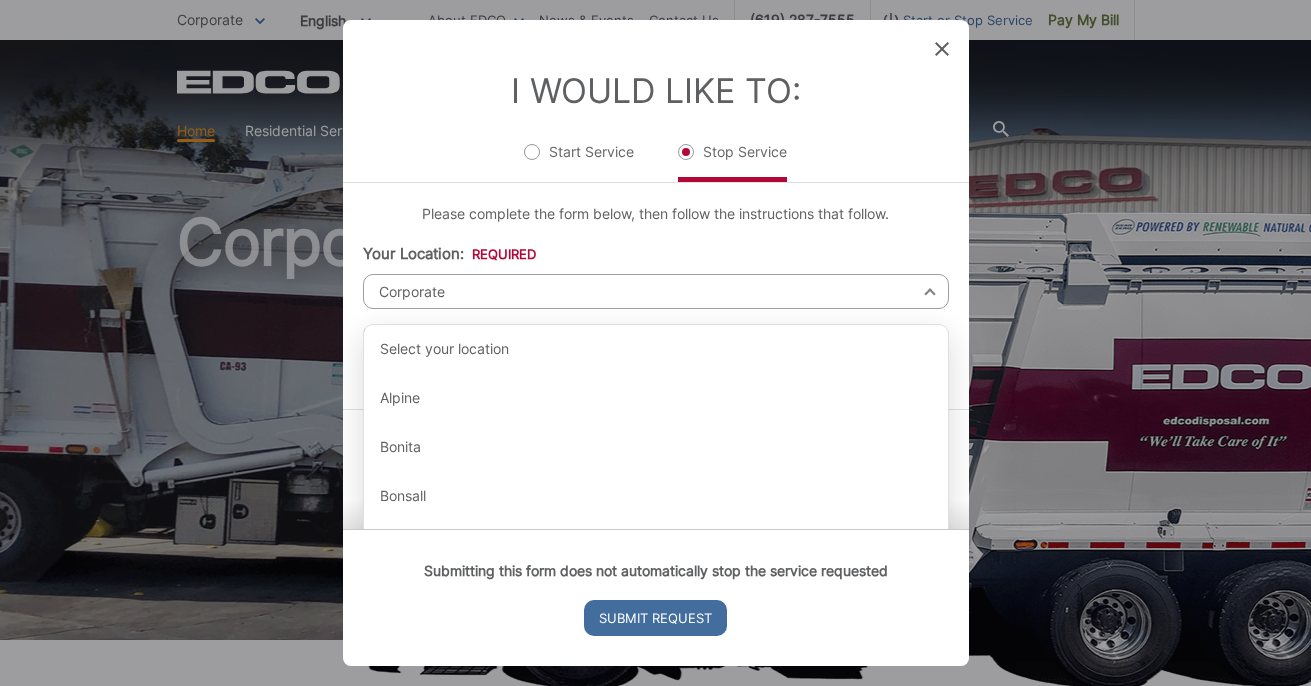 click on "Corporate" at bounding box center (656, 291) 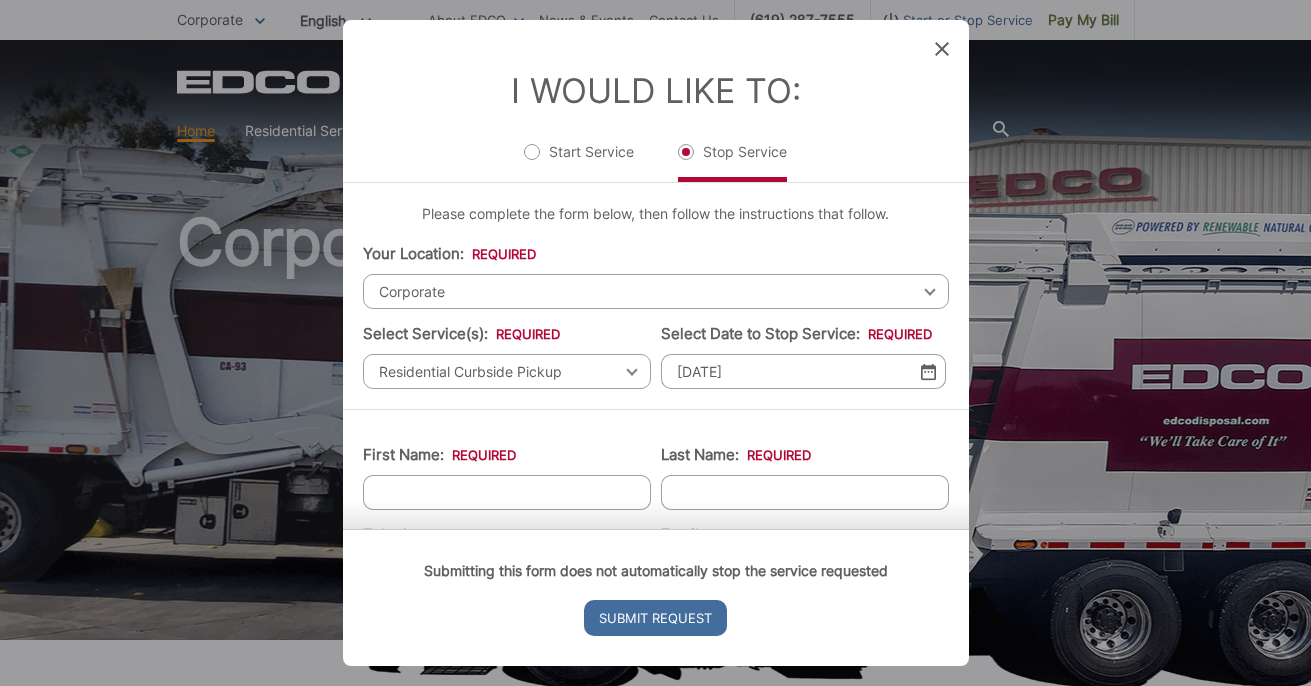 click on "Corporate" at bounding box center (656, 291) 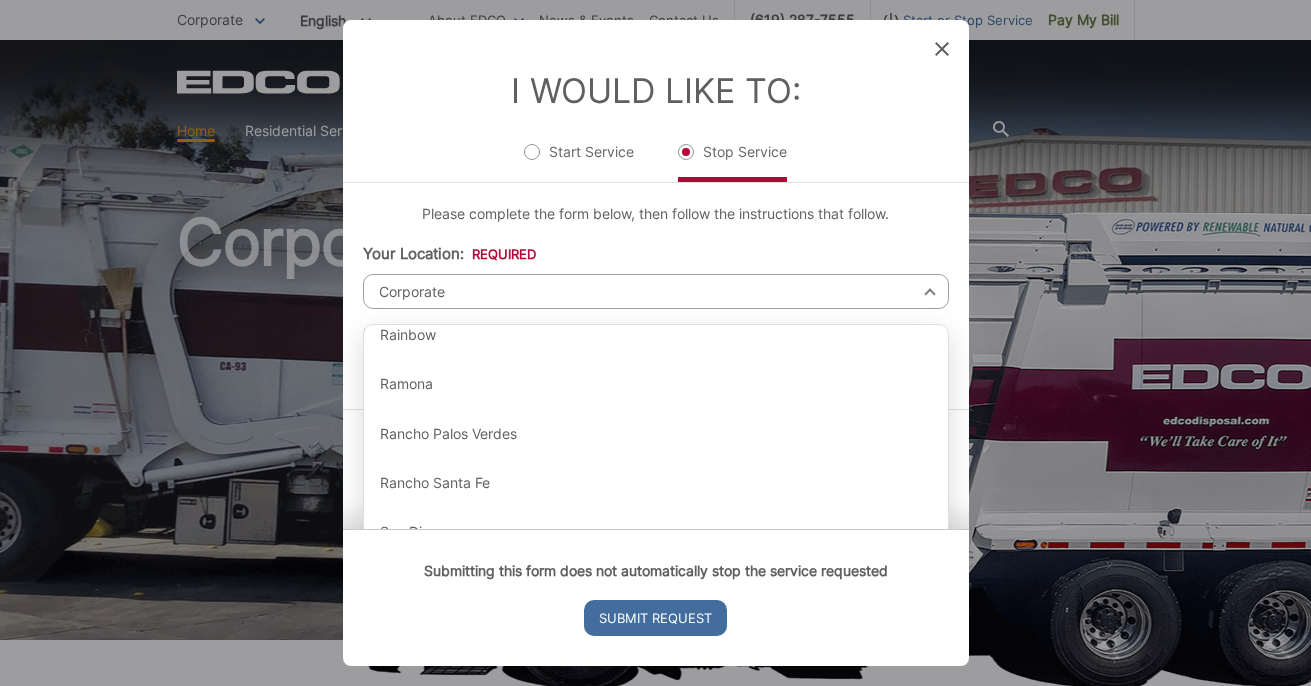 scroll, scrollTop: 1983, scrollLeft: 0, axis: vertical 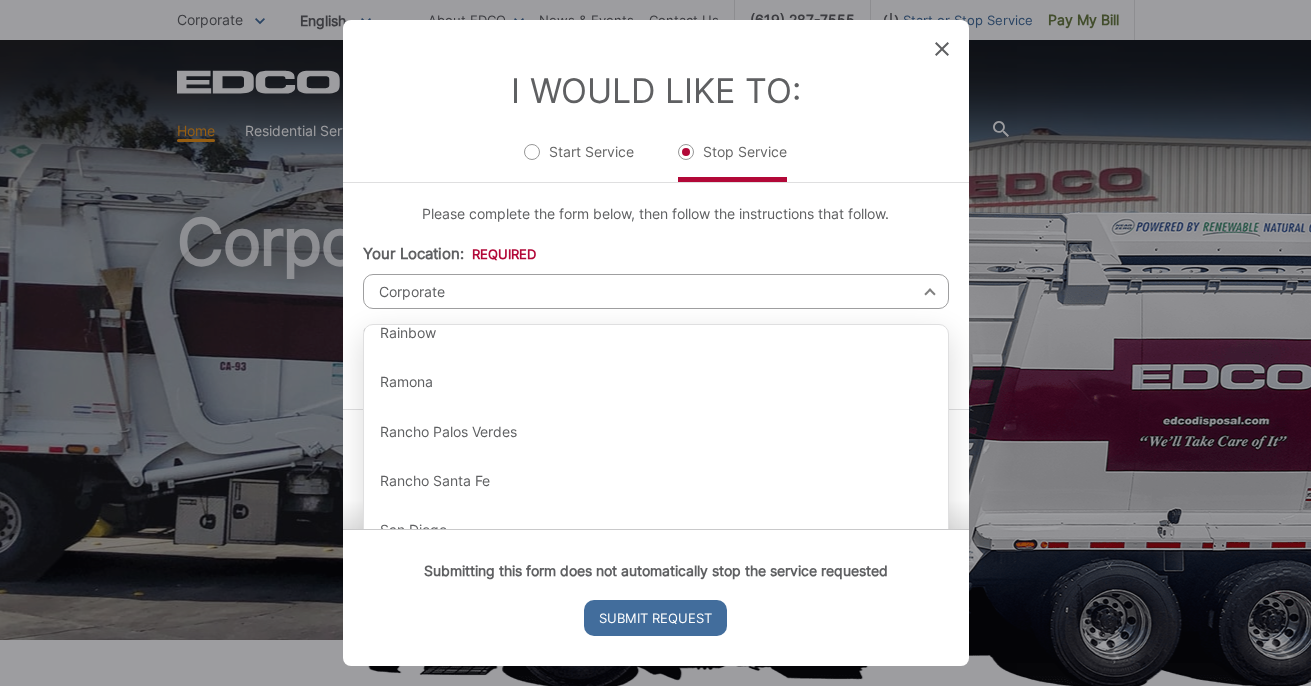 click 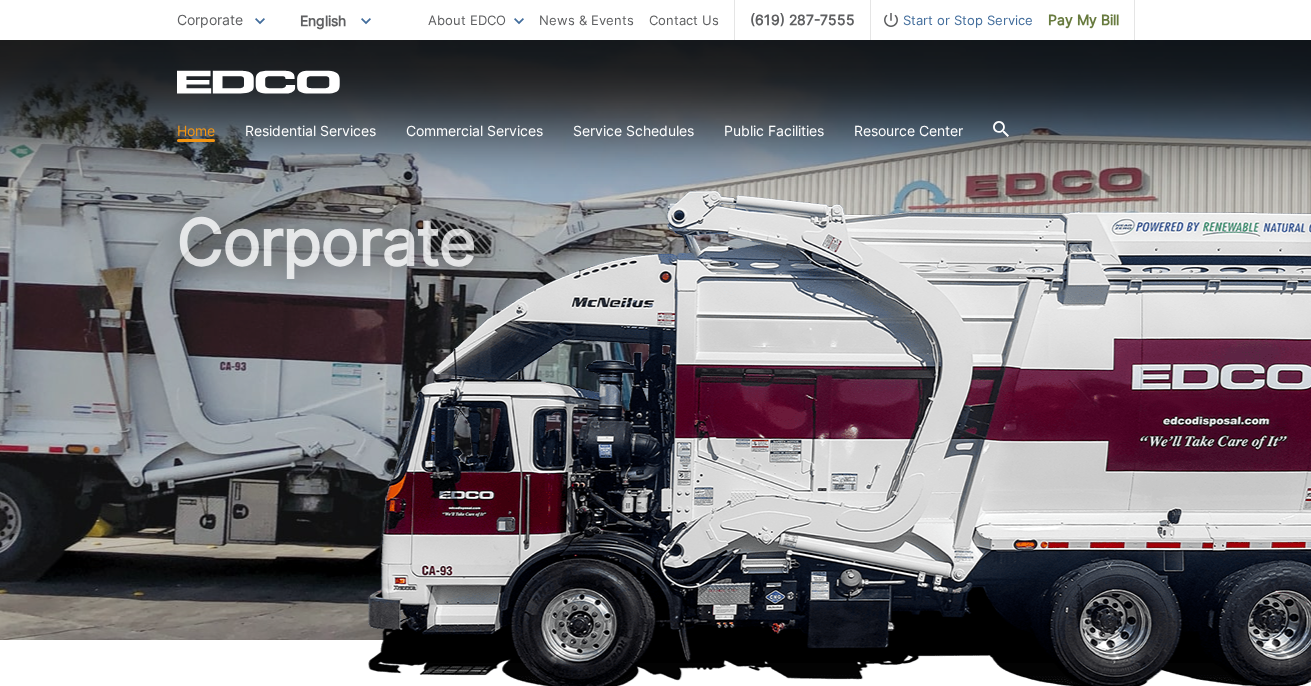 click on "Home" at bounding box center (196, 131) 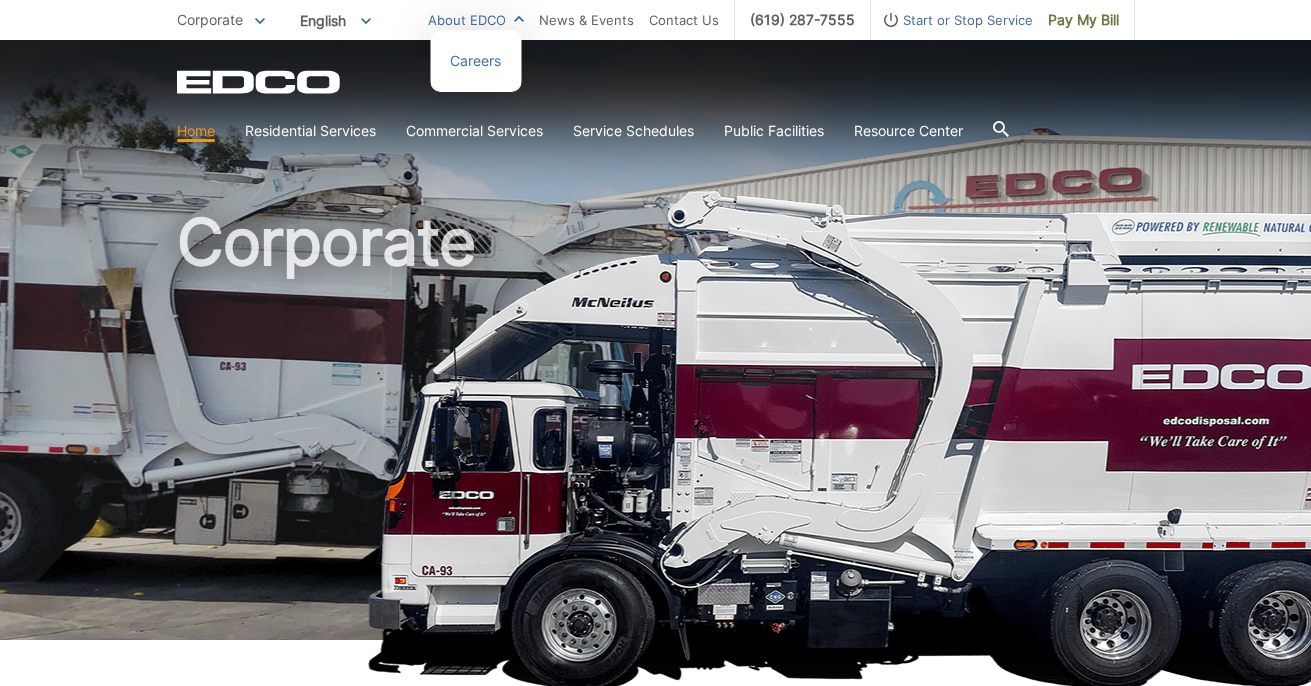 click on "About EDCO" at bounding box center [476, 20] 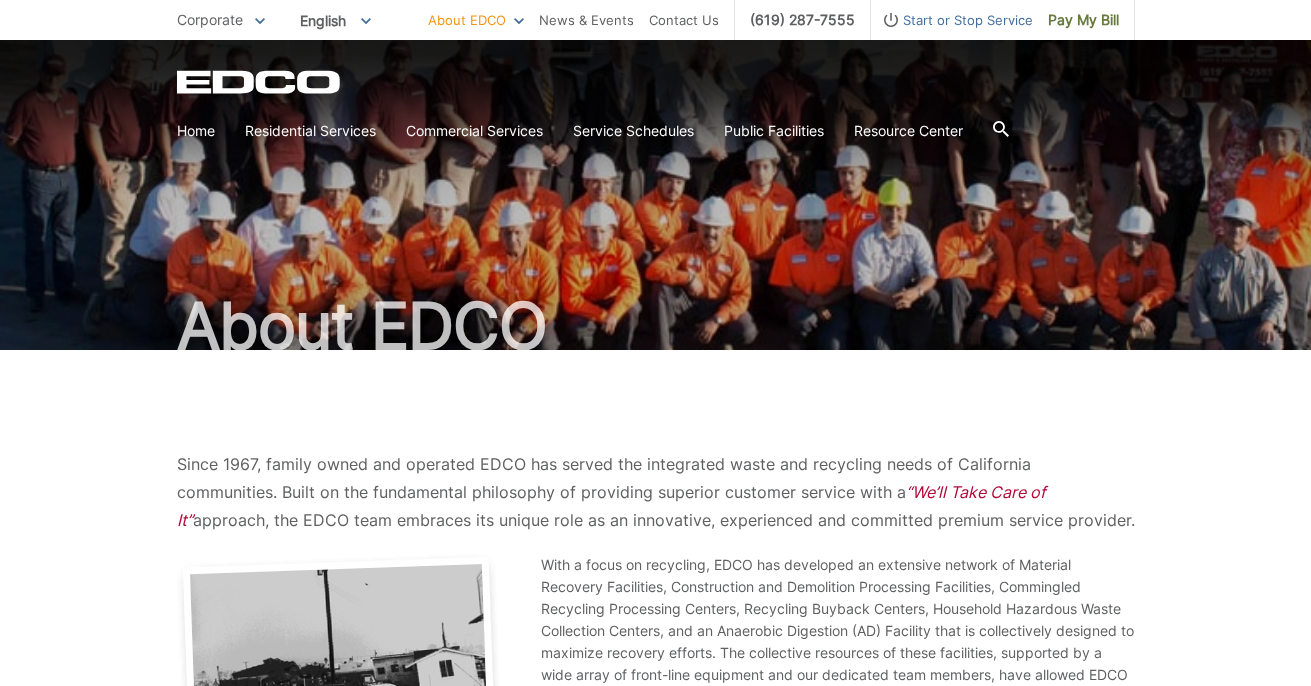 scroll, scrollTop: 0, scrollLeft: 0, axis: both 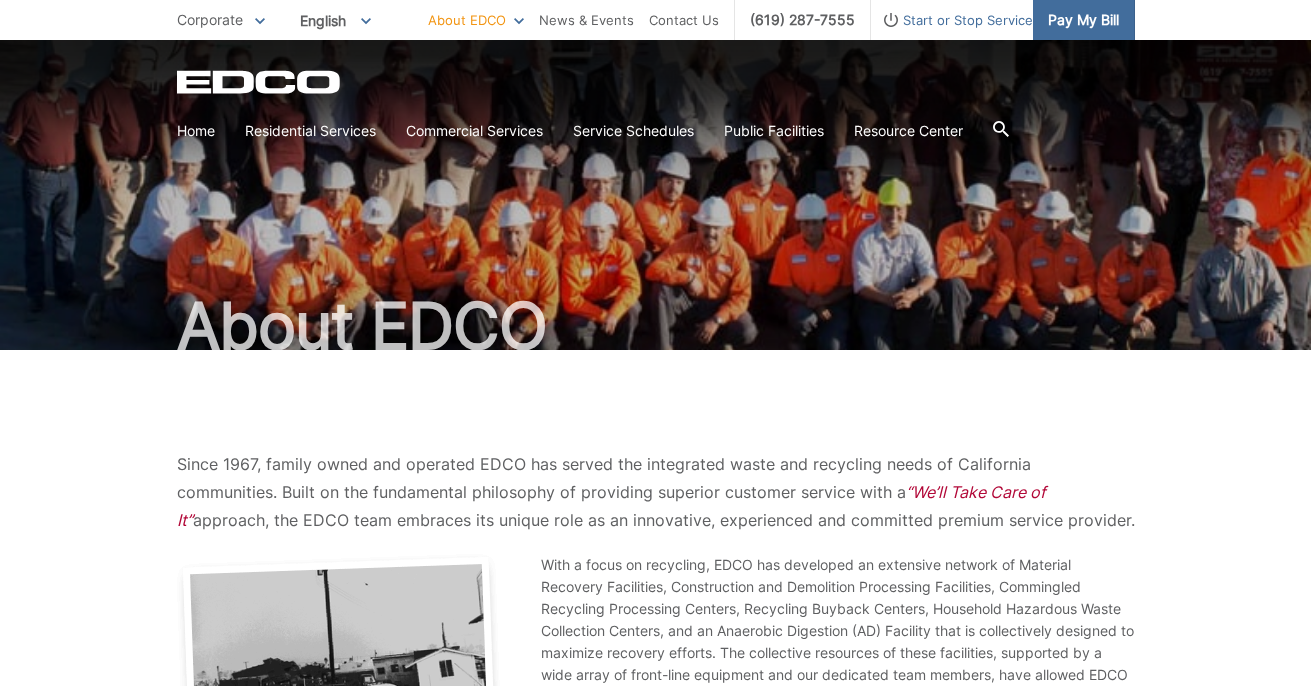 click on "Pay My Bill" at bounding box center [1083, 20] 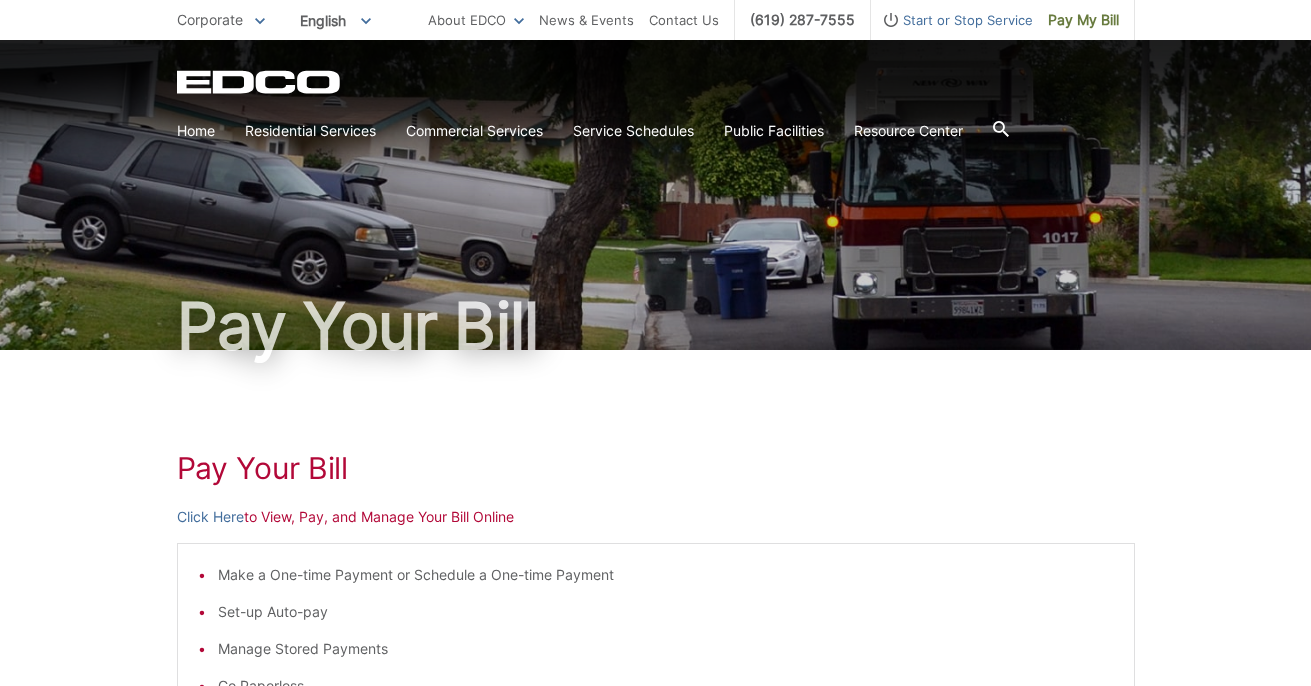 scroll, scrollTop: 0, scrollLeft: 0, axis: both 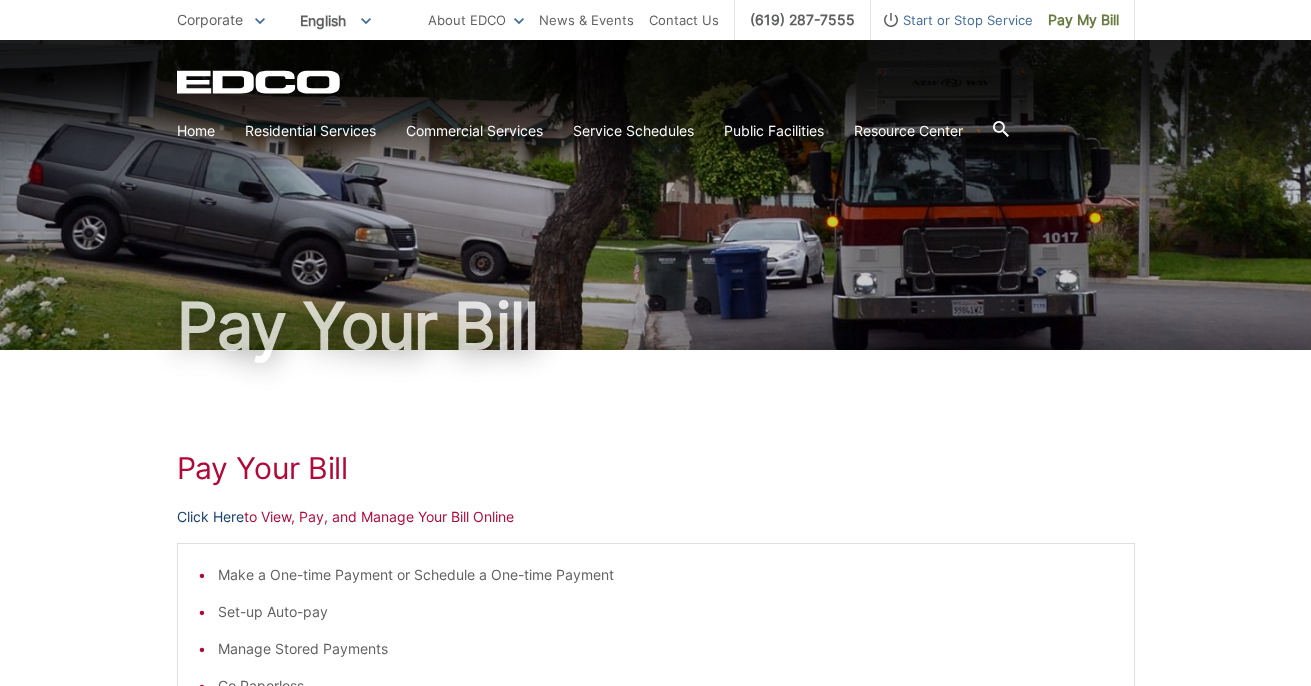 click on "Click Here" at bounding box center (210, 517) 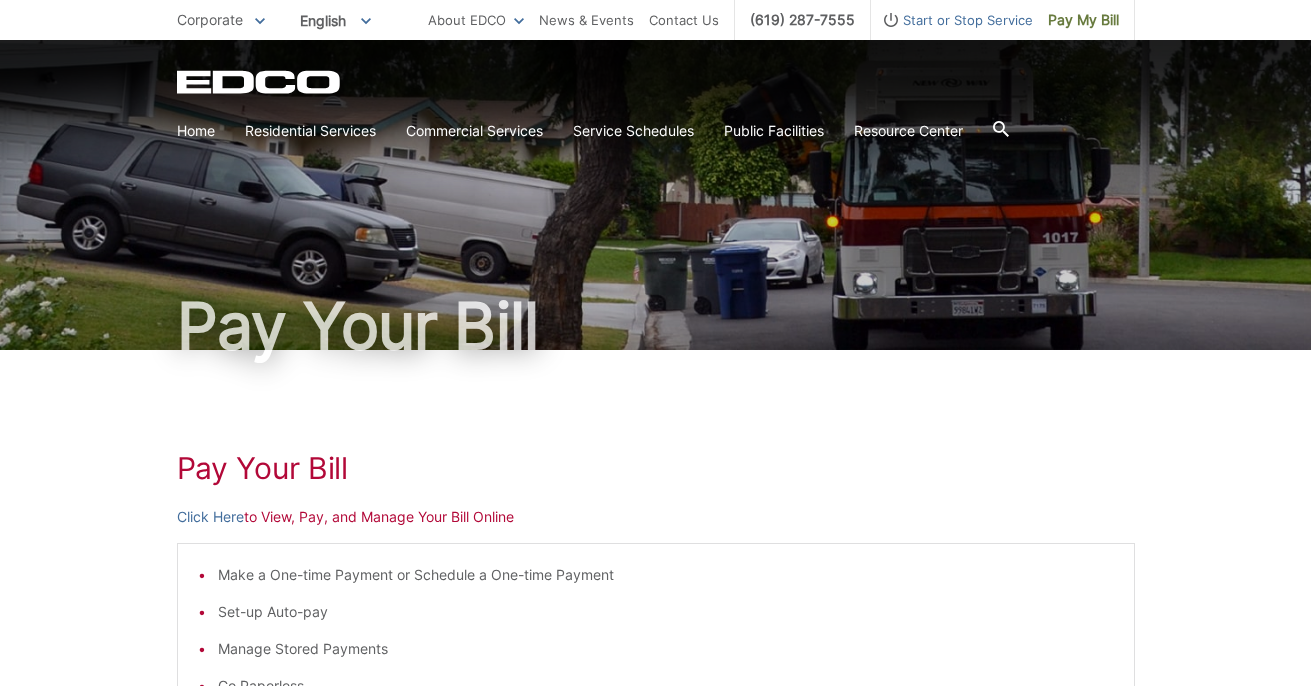 click on "Start or Stop Service" at bounding box center [952, 20] 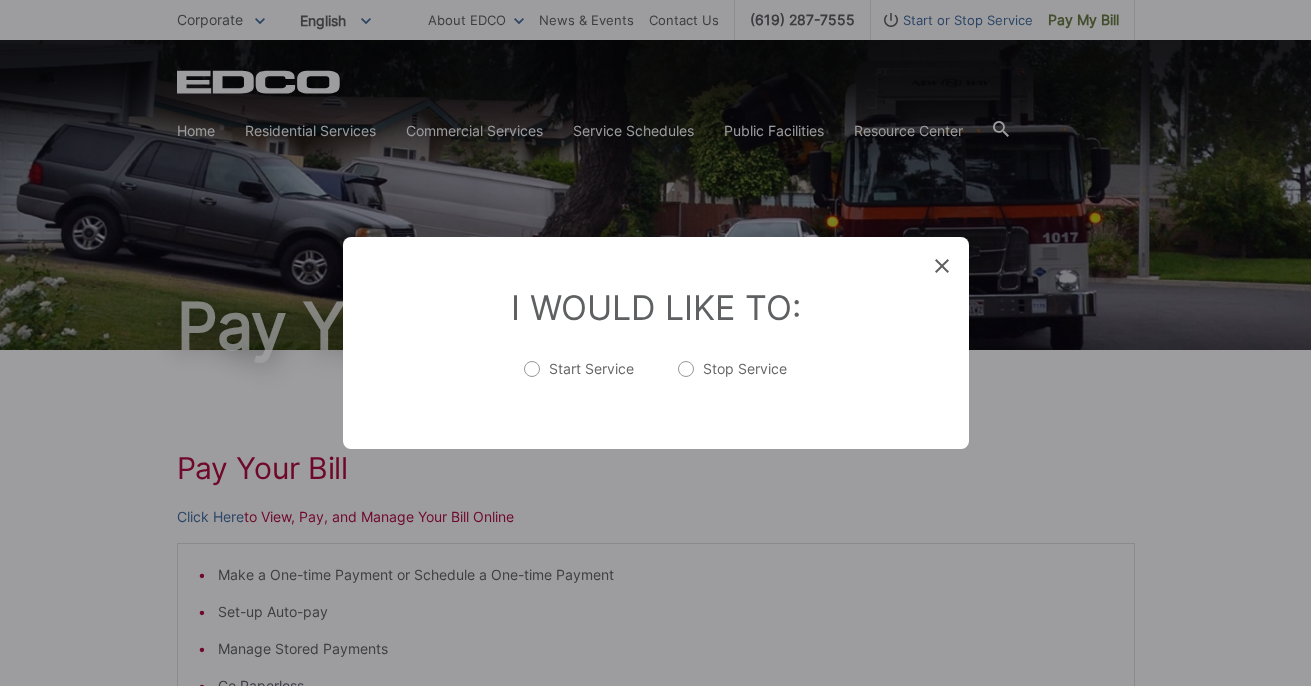 click on "Stop Service" at bounding box center [732, 379] 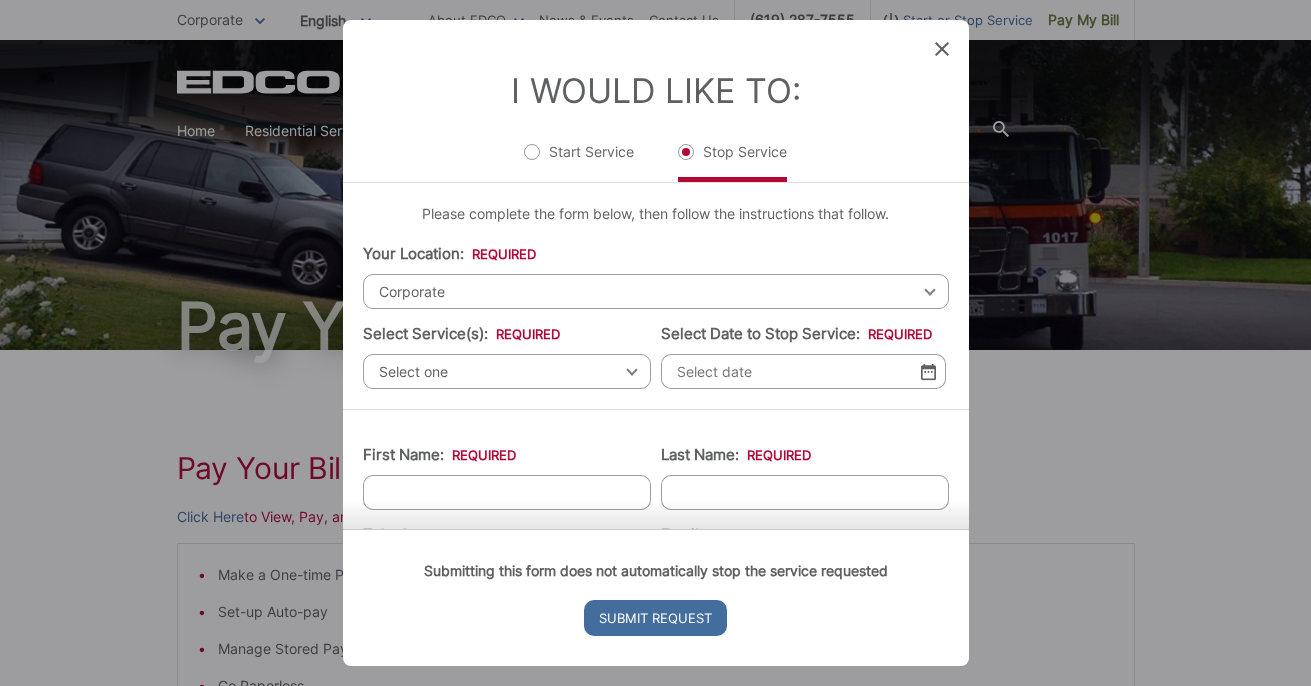 click on "Corporate" at bounding box center [656, 291] 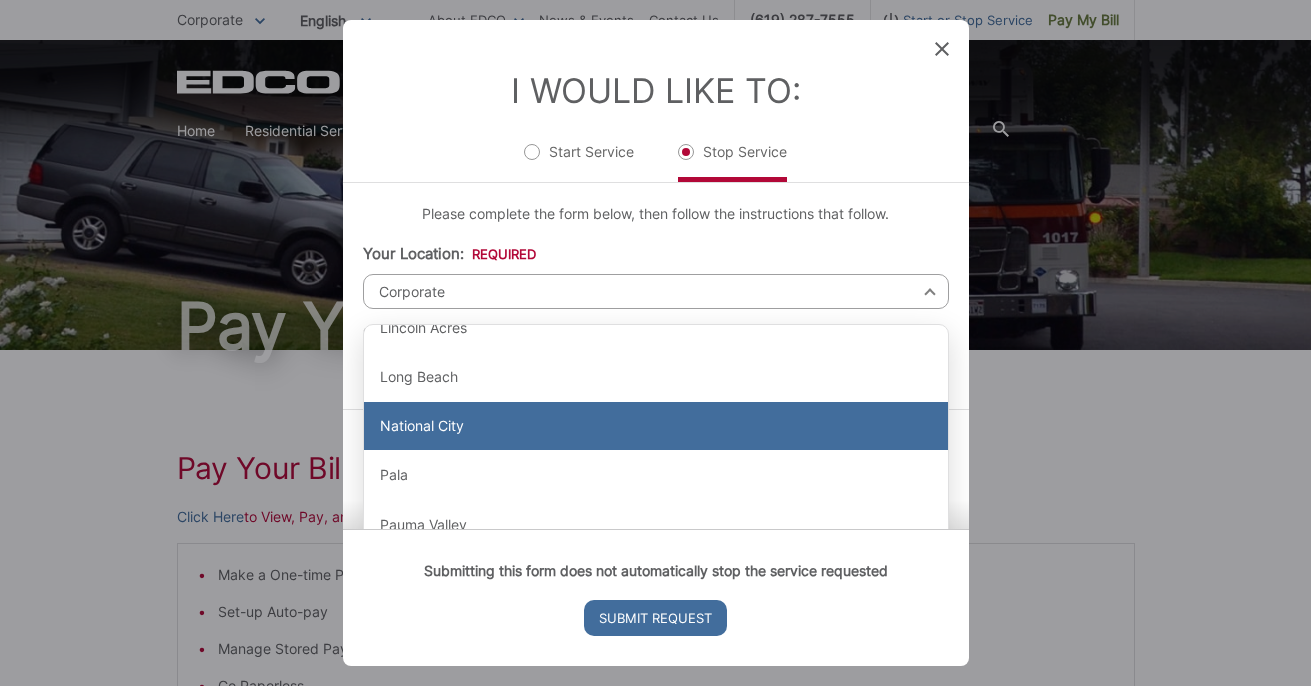 scroll, scrollTop: 1594, scrollLeft: 0, axis: vertical 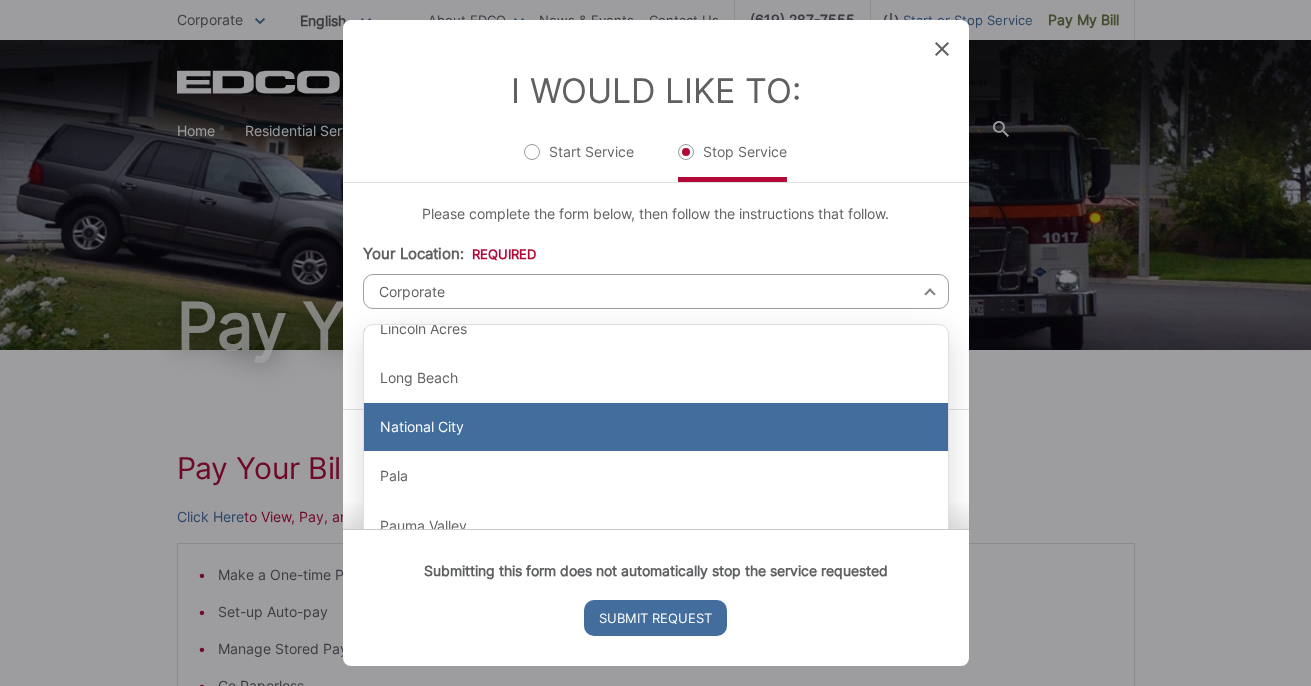click on "National City" at bounding box center (656, 427) 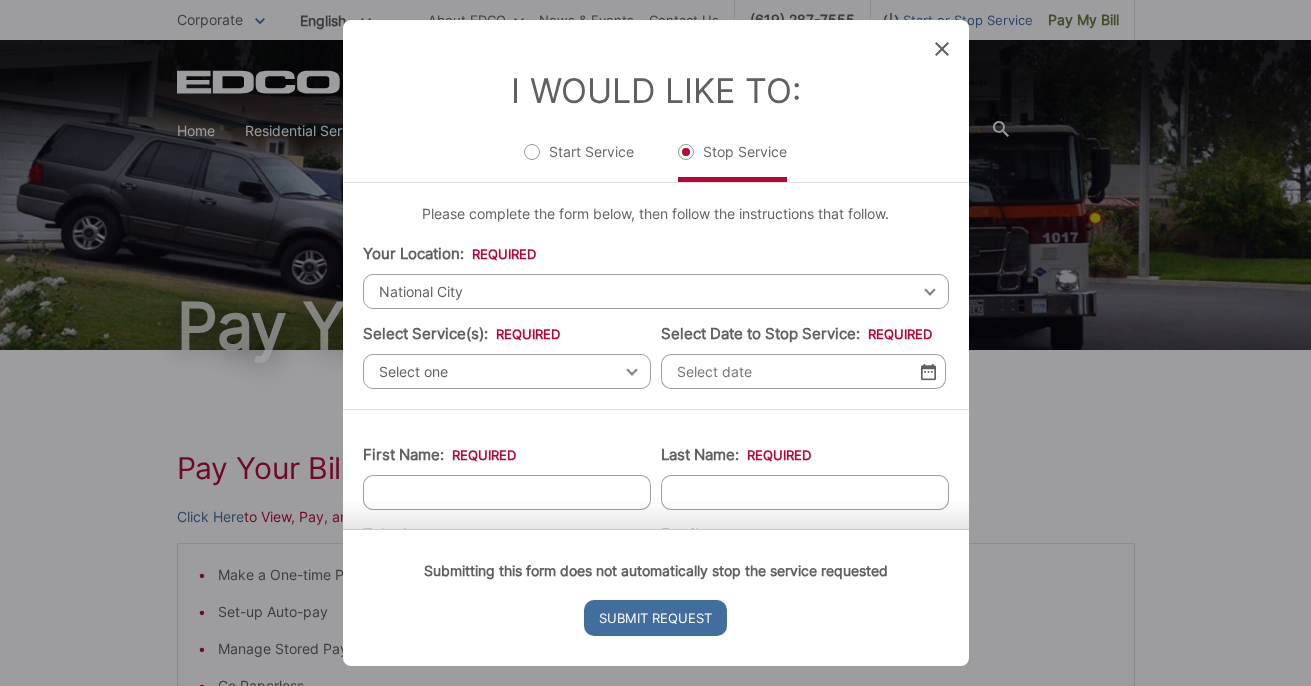 click on "Select one" at bounding box center (507, 371) 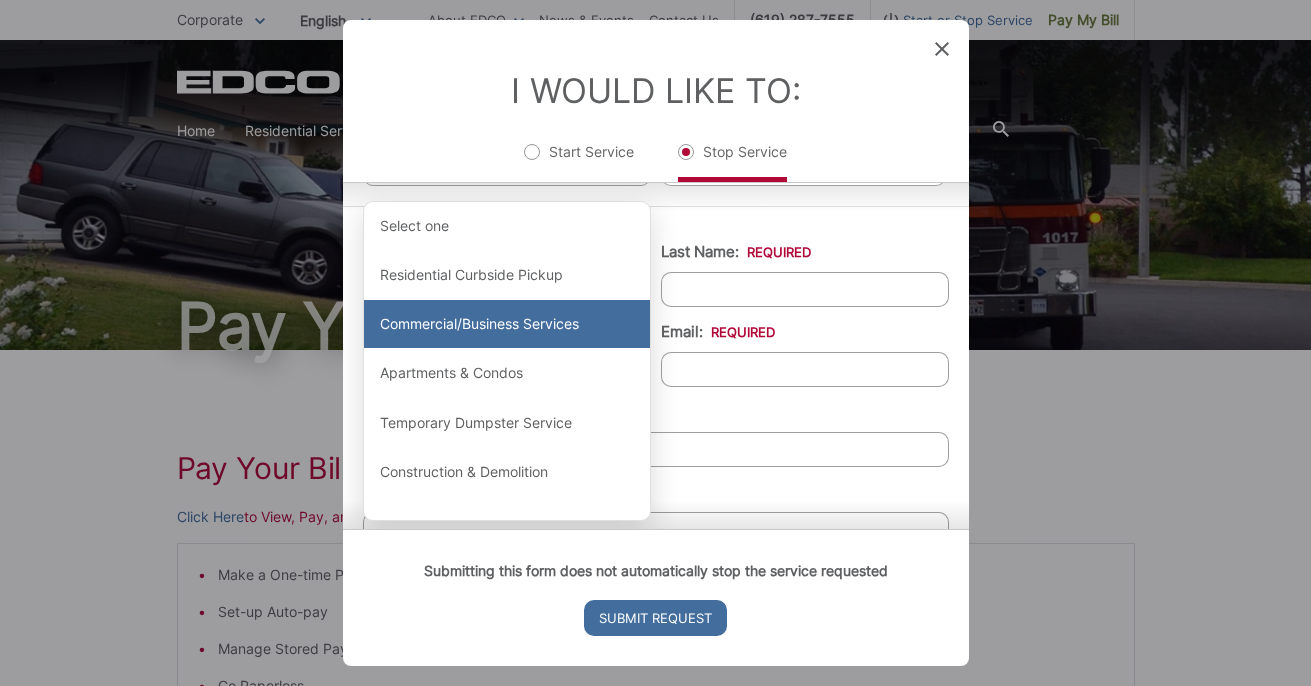 scroll, scrollTop: 203, scrollLeft: 0, axis: vertical 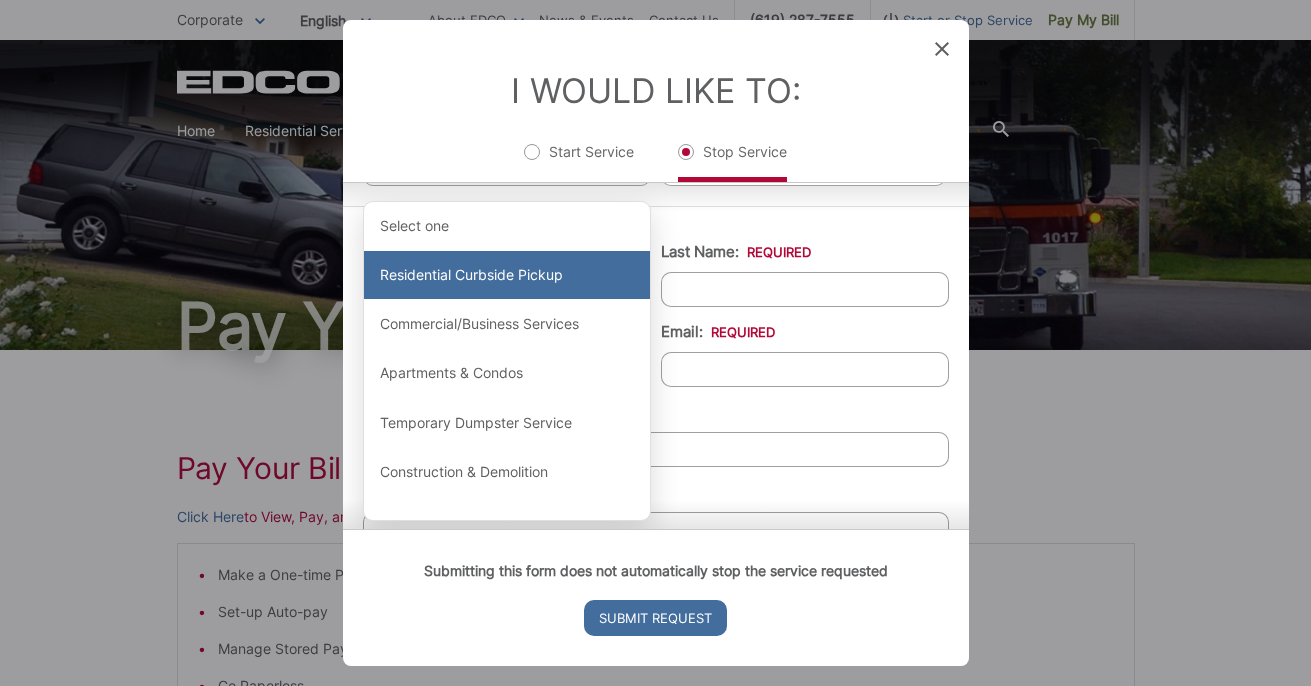 click on "Residential Curbside Pickup" at bounding box center (507, 275) 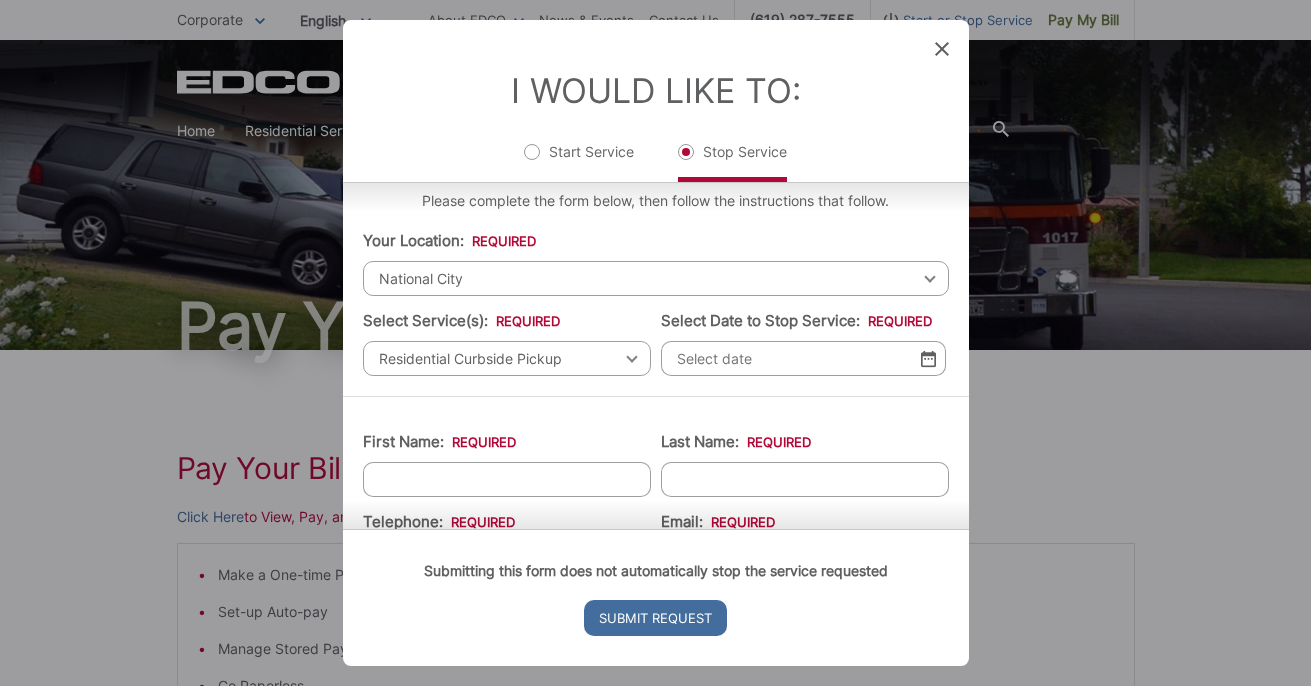 scroll, scrollTop: 0, scrollLeft: 0, axis: both 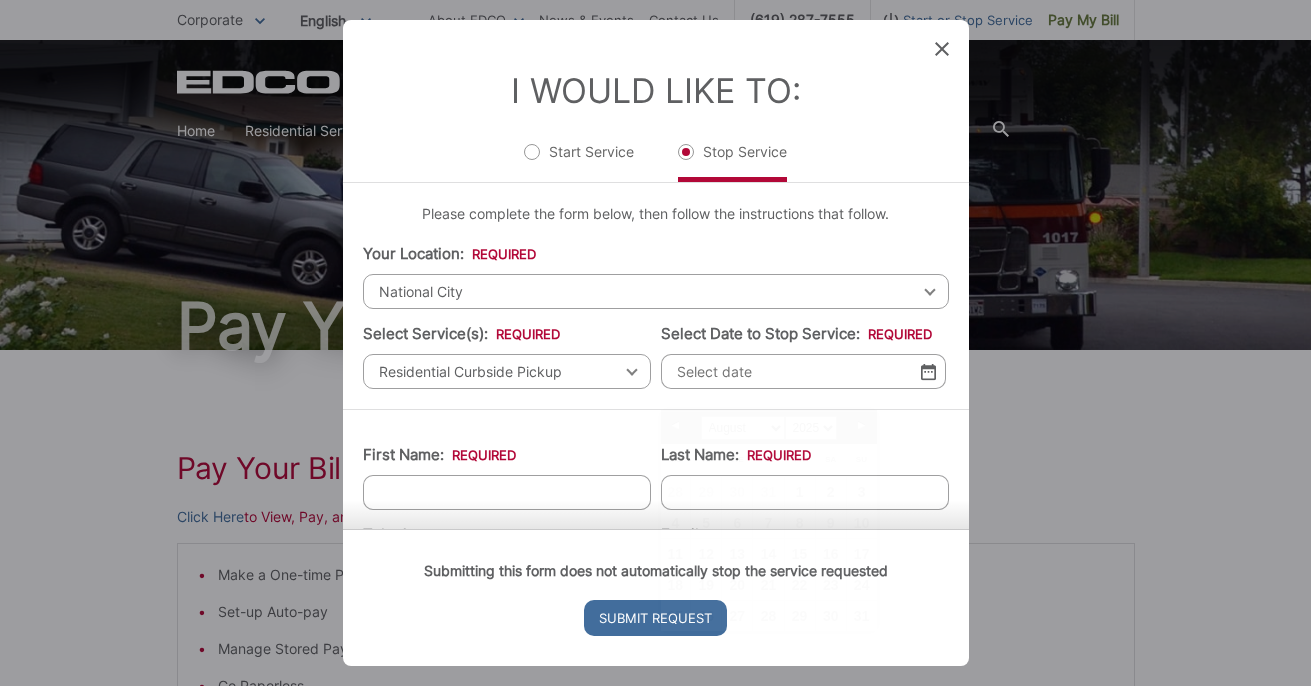 click on "Select Date to Stop Service: *" at bounding box center (803, 371) 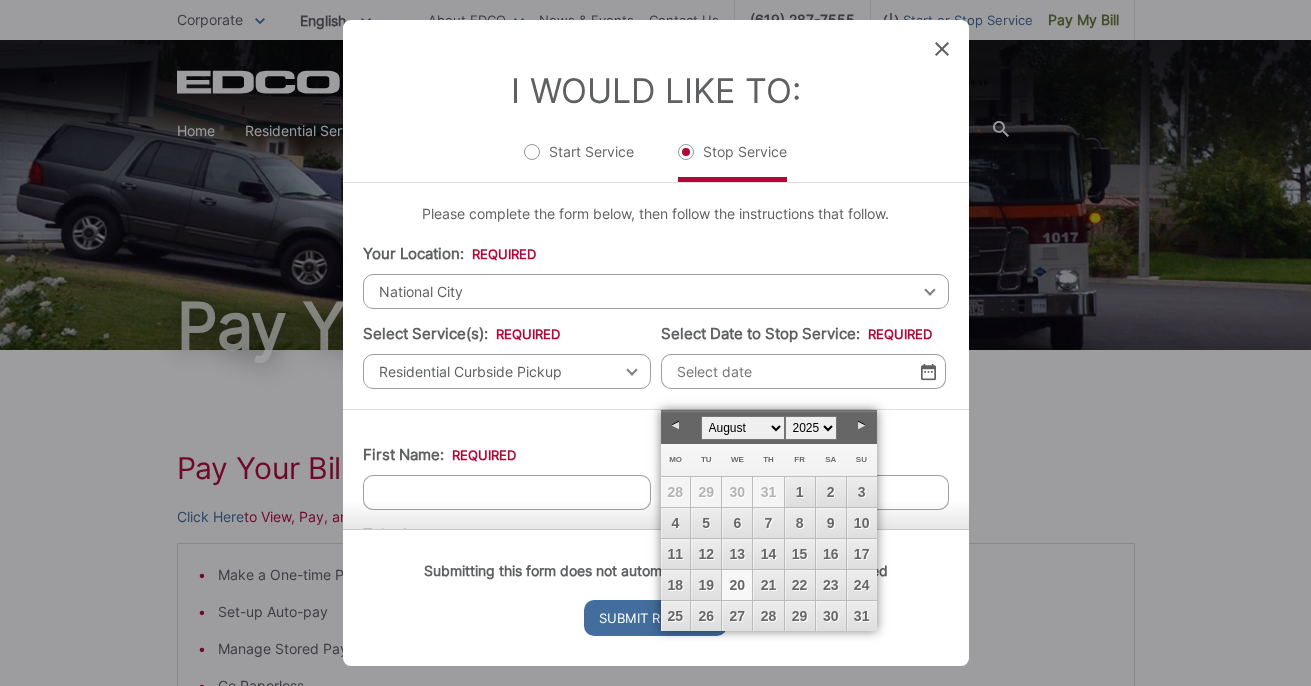 click on "20" at bounding box center [737, 585] 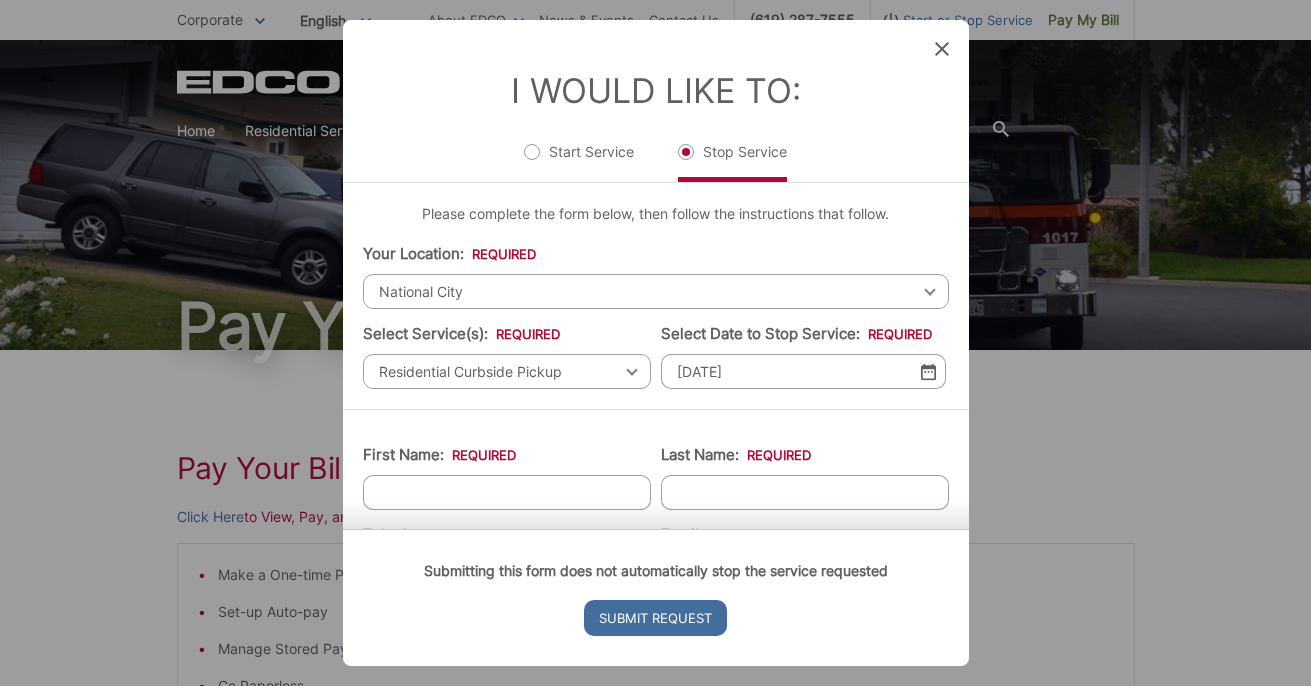 click at bounding box center [928, 371] 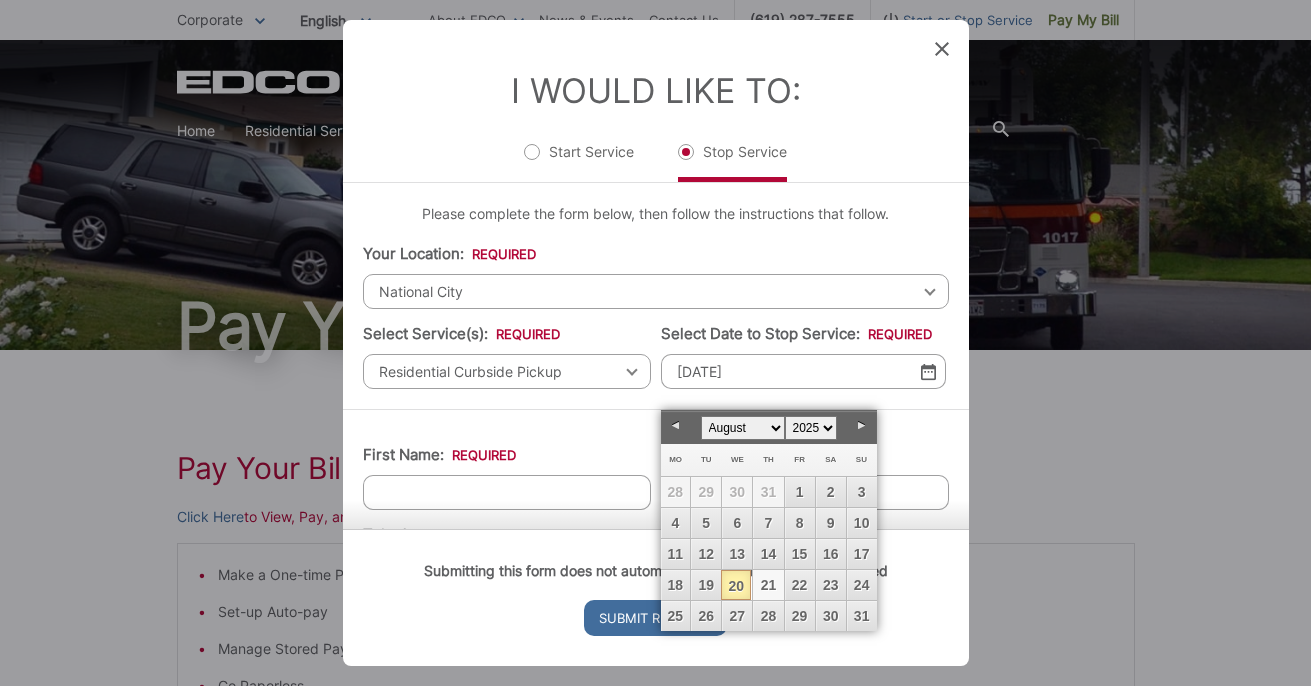 click on "21" at bounding box center (768, 585) 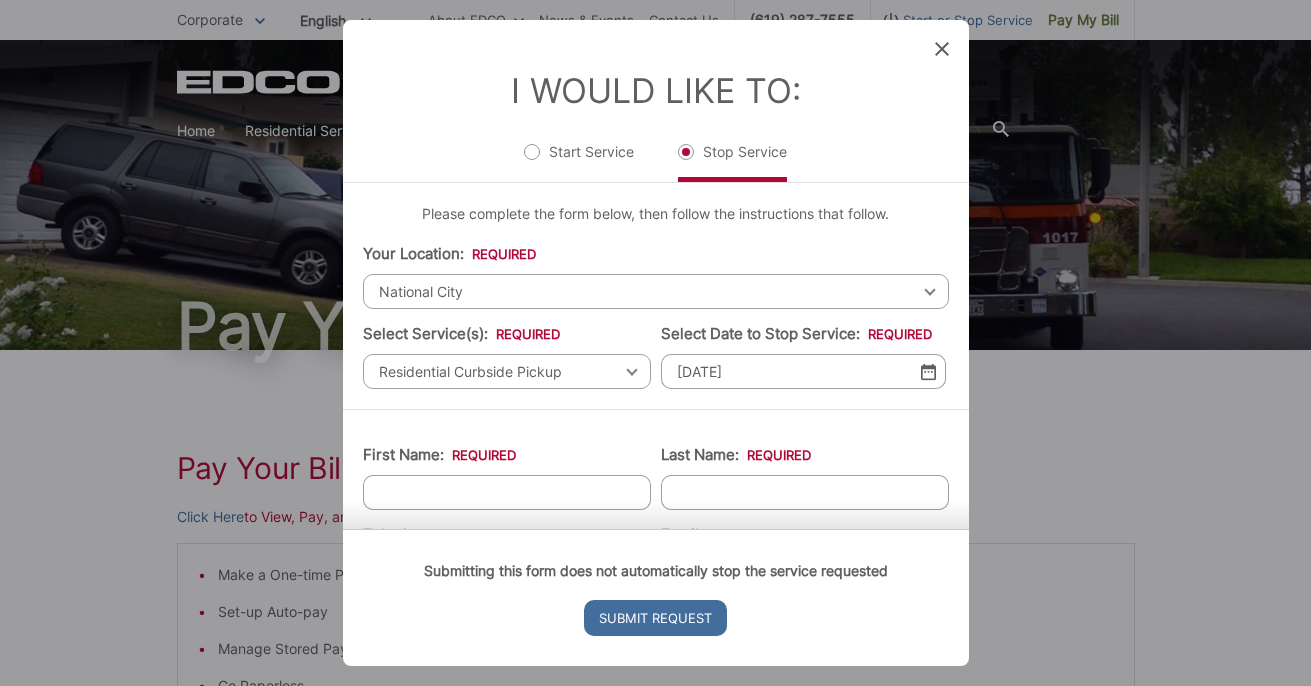 click at bounding box center (928, 371) 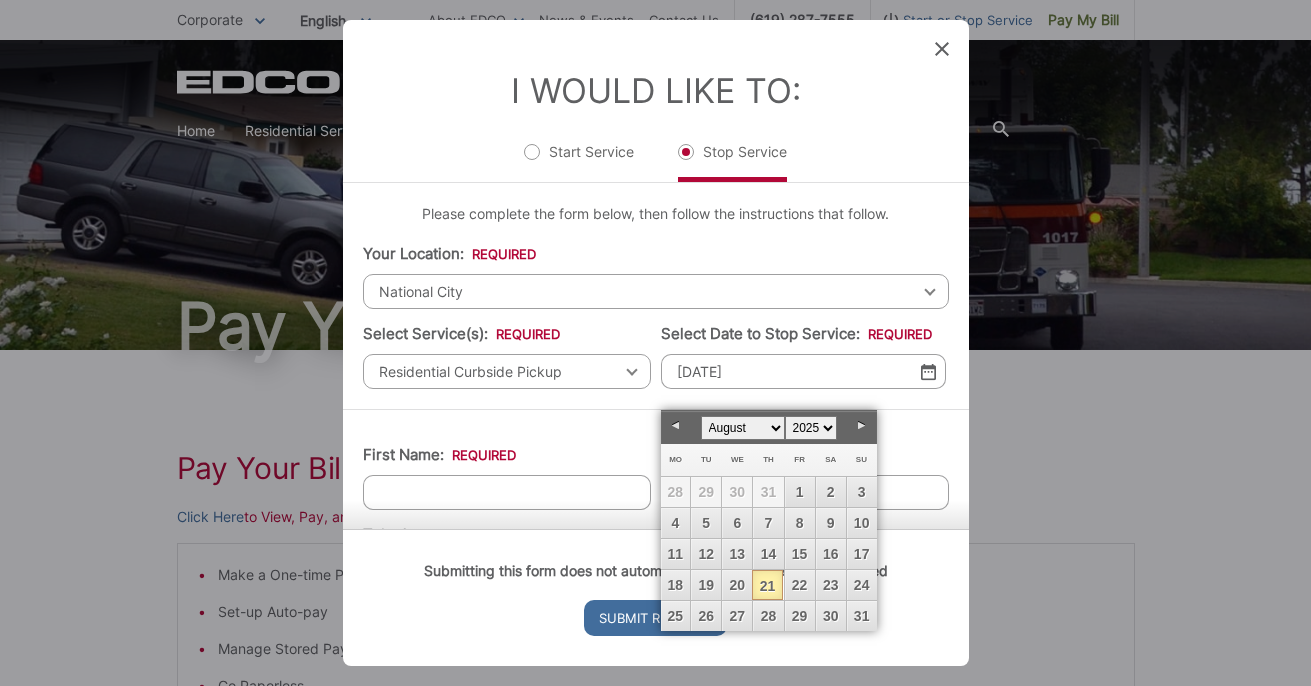 click on "21" at bounding box center [767, 585] 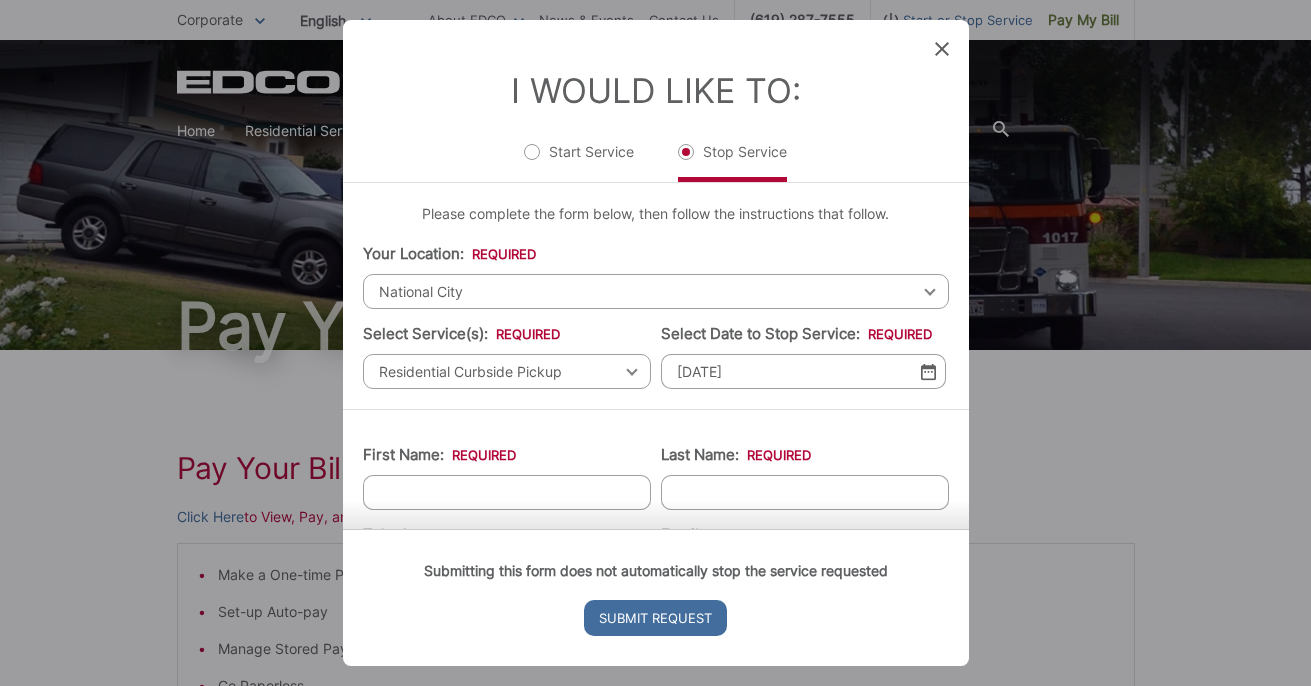 click on "Submitting this form does not automatically stop the service requested Submit Request" at bounding box center (656, 597) 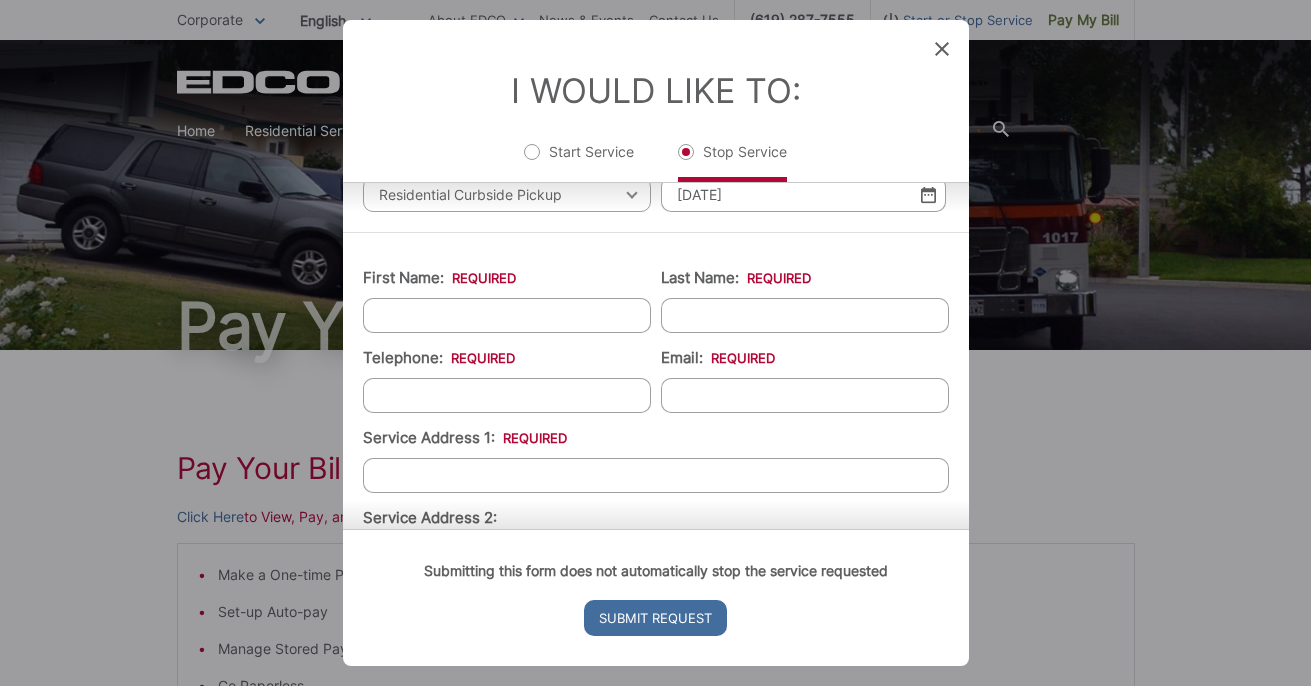 scroll, scrollTop: 193, scrollLeft: 0, axis: vertical 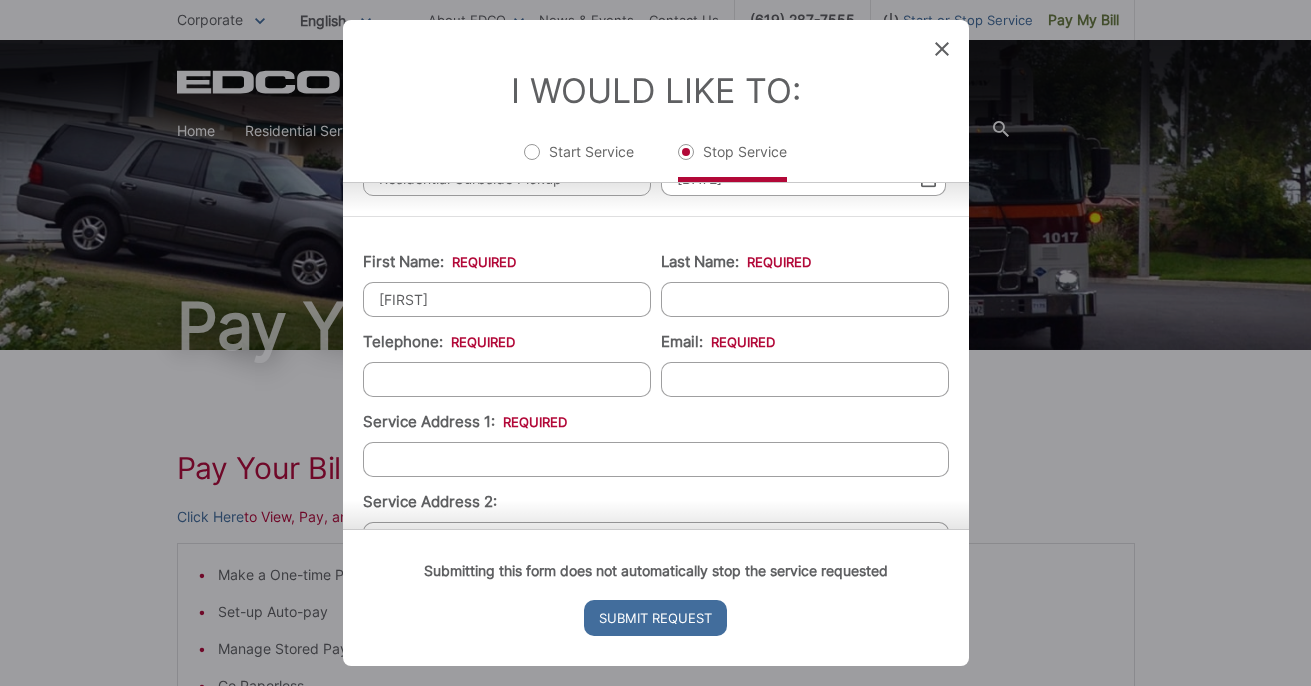 type on "[FIRST]" 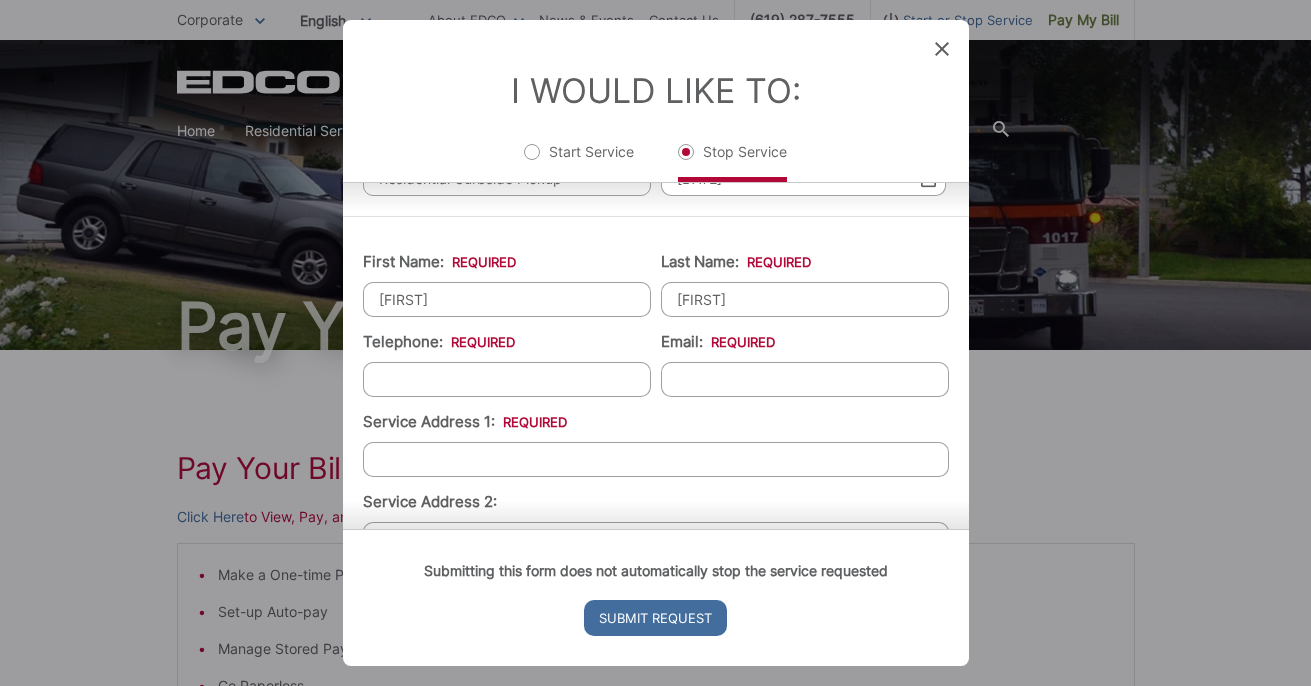 type on "[FIRST]" 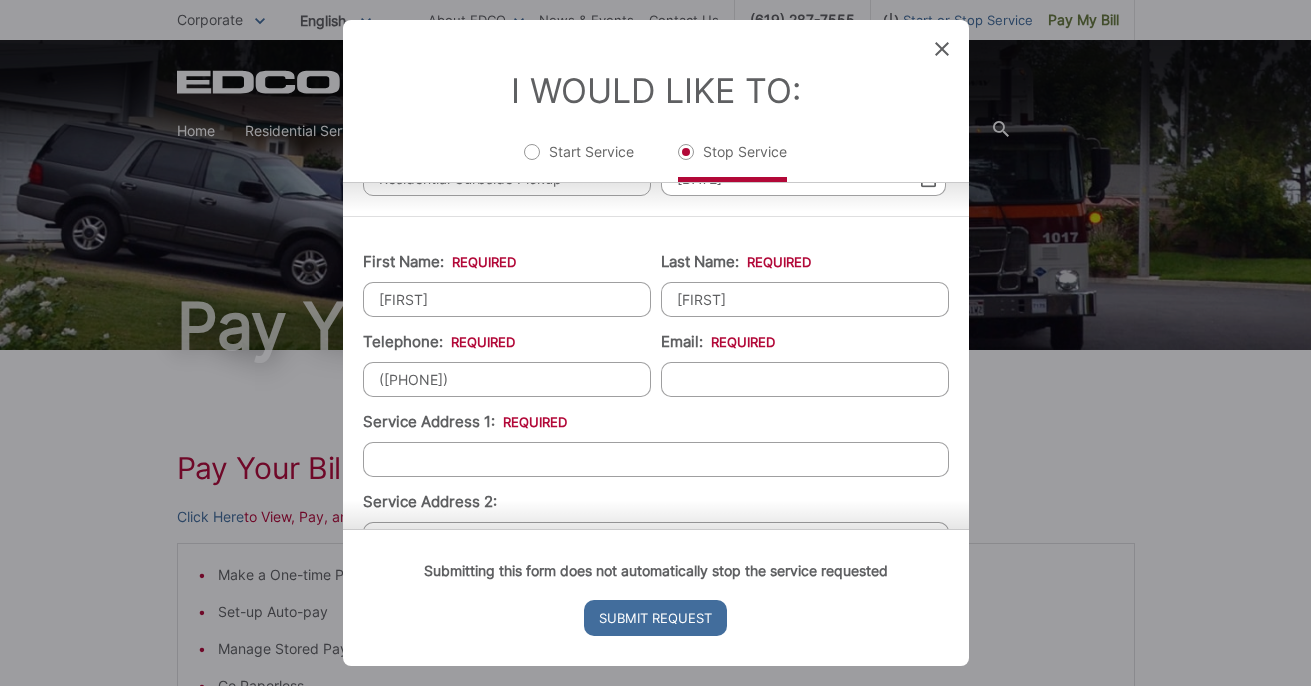 type on "([PHONE])" 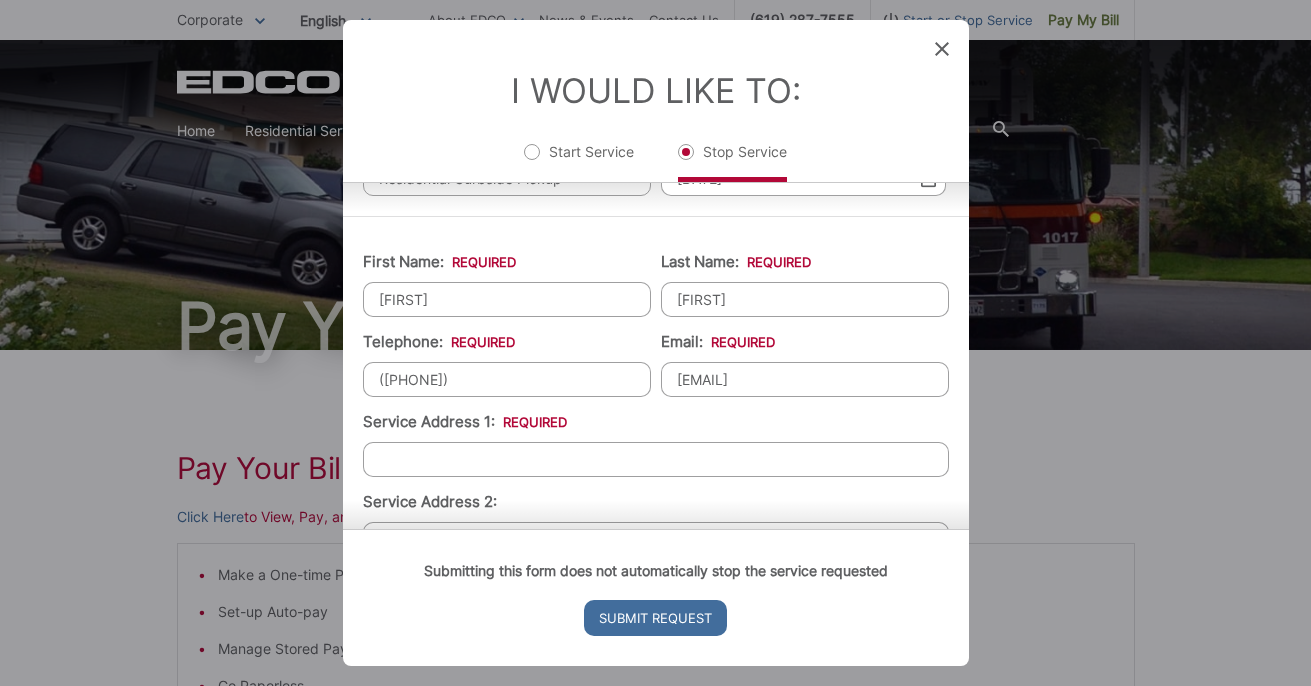type on "[EMAIL]" 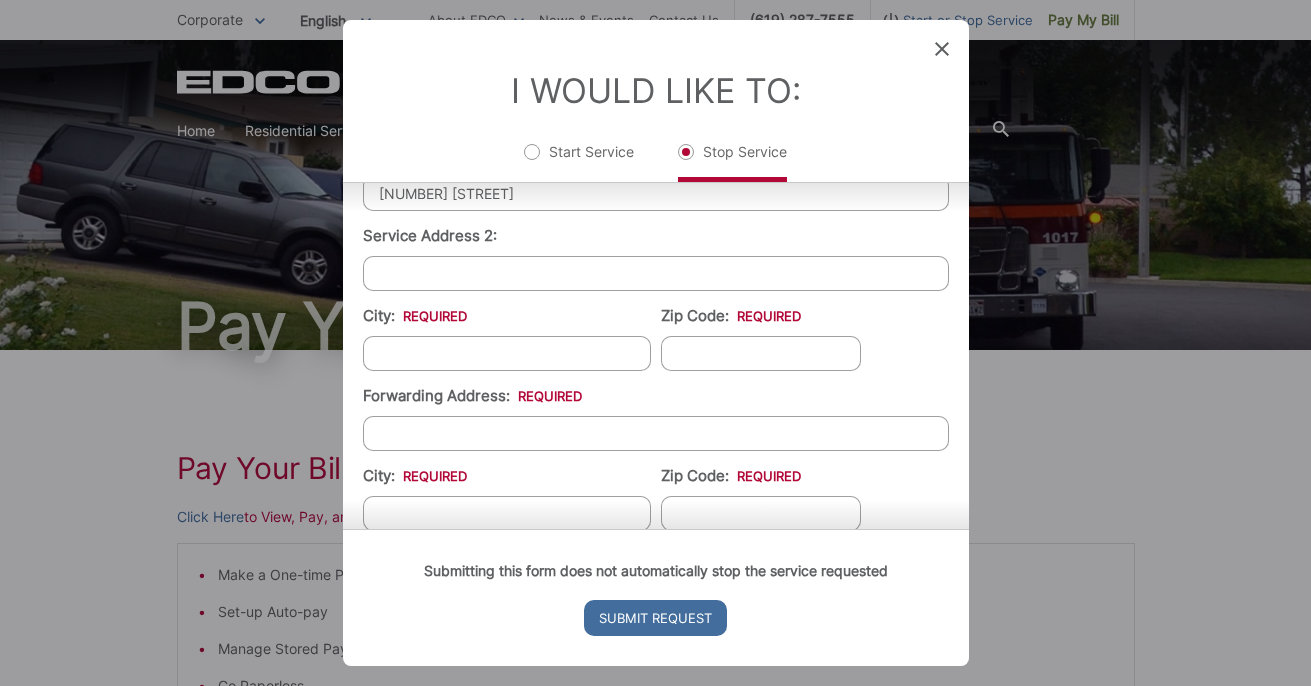 scroll, scrollTop: 463, scrollLeft: 0, axis: vertical 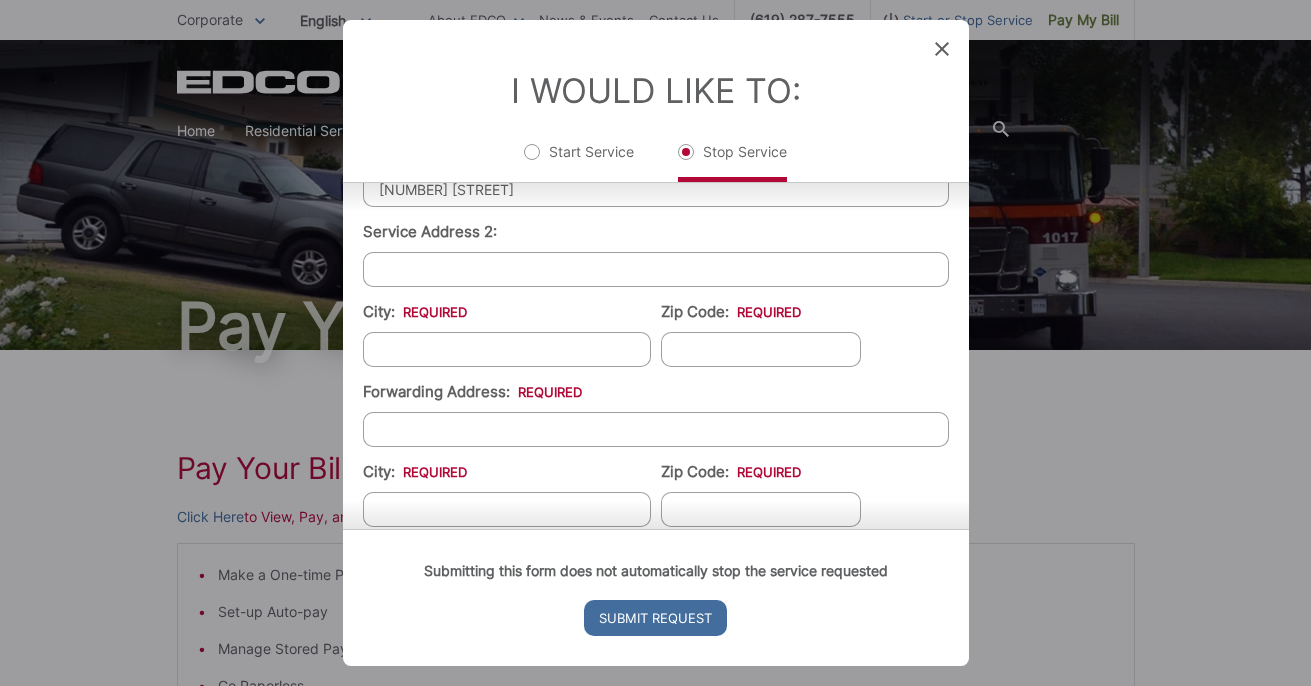 type on "[NUMBER] [STREET]" 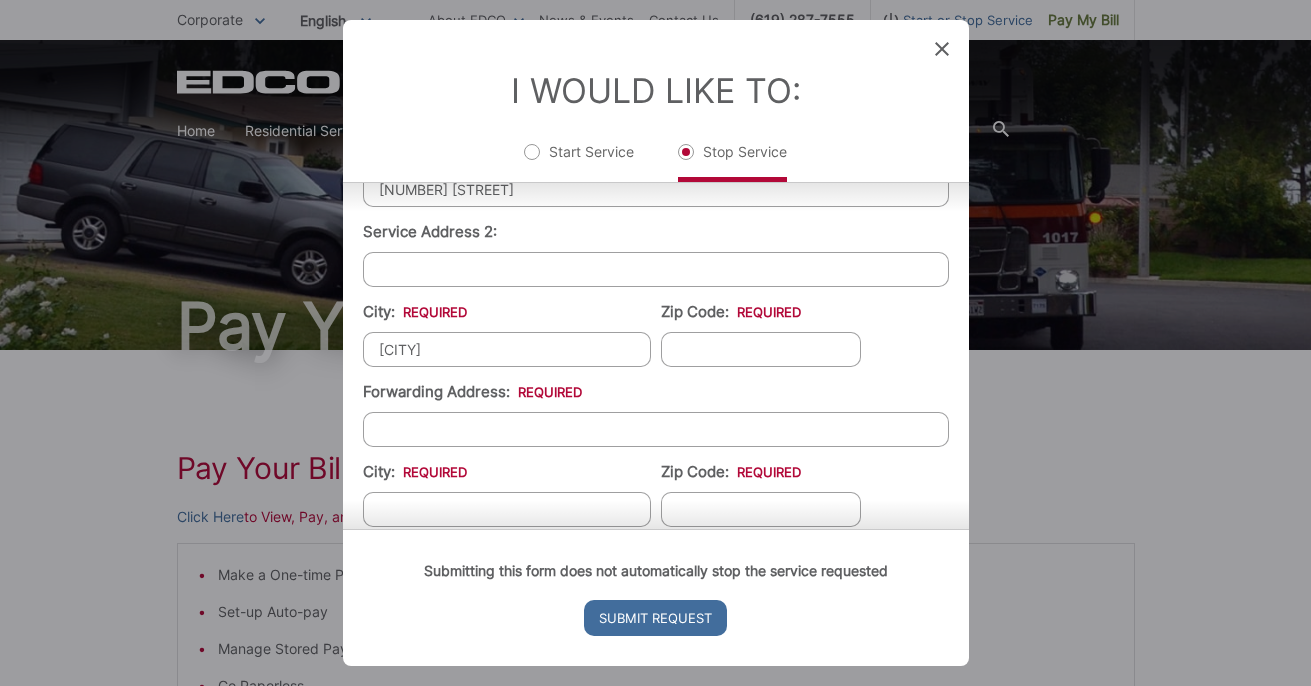type on "[CITY]" 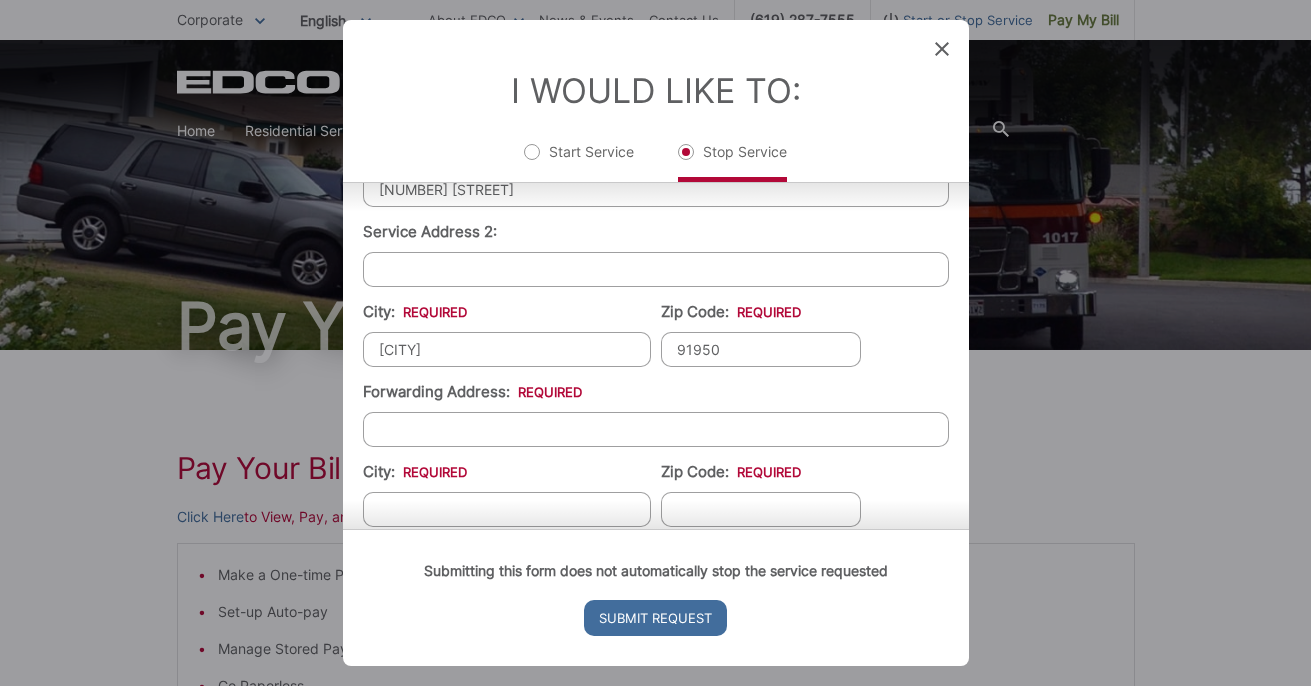 type on "91950" 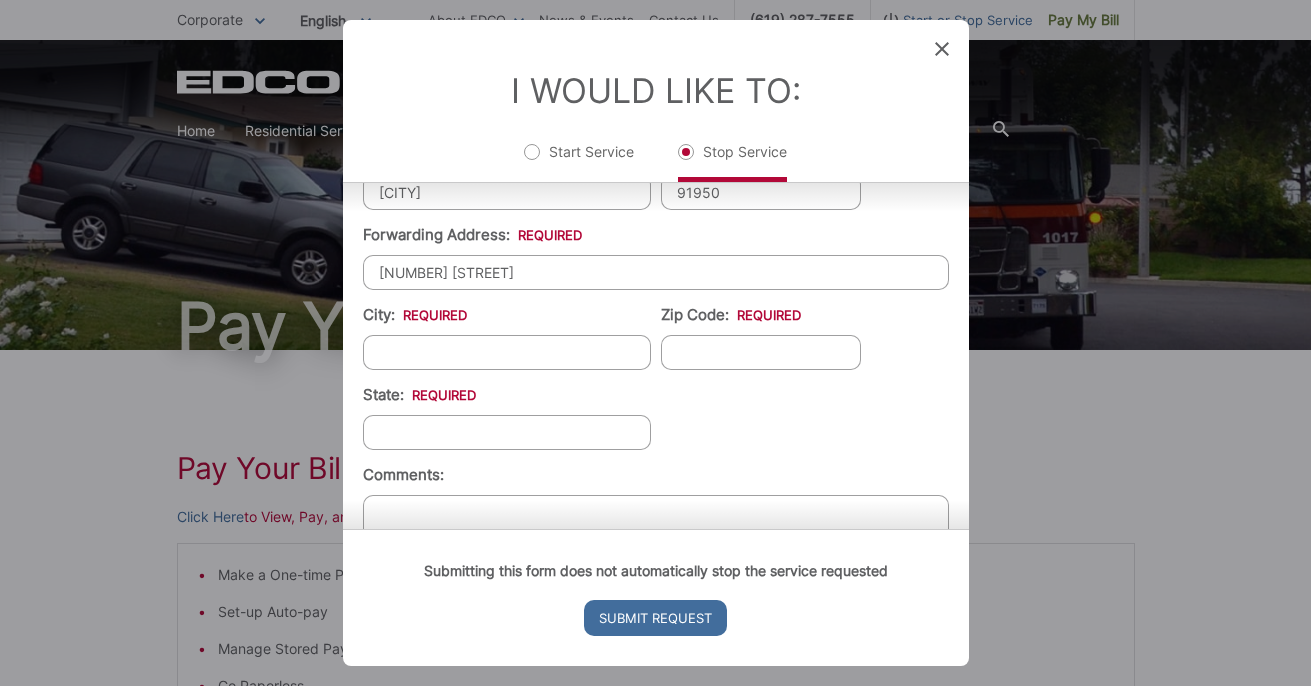 scroll, scrollTop: 623, scrollLeft: 0, axis: vertical 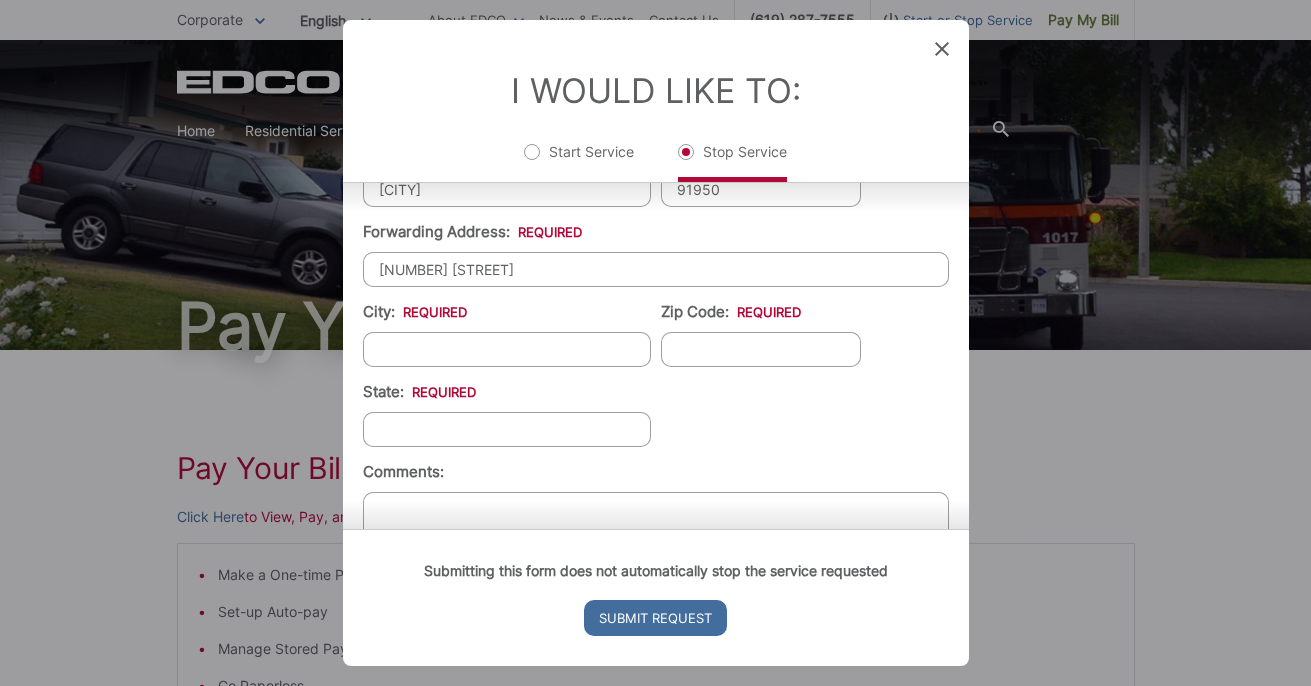 type on "[NUMBER] [STREET]" 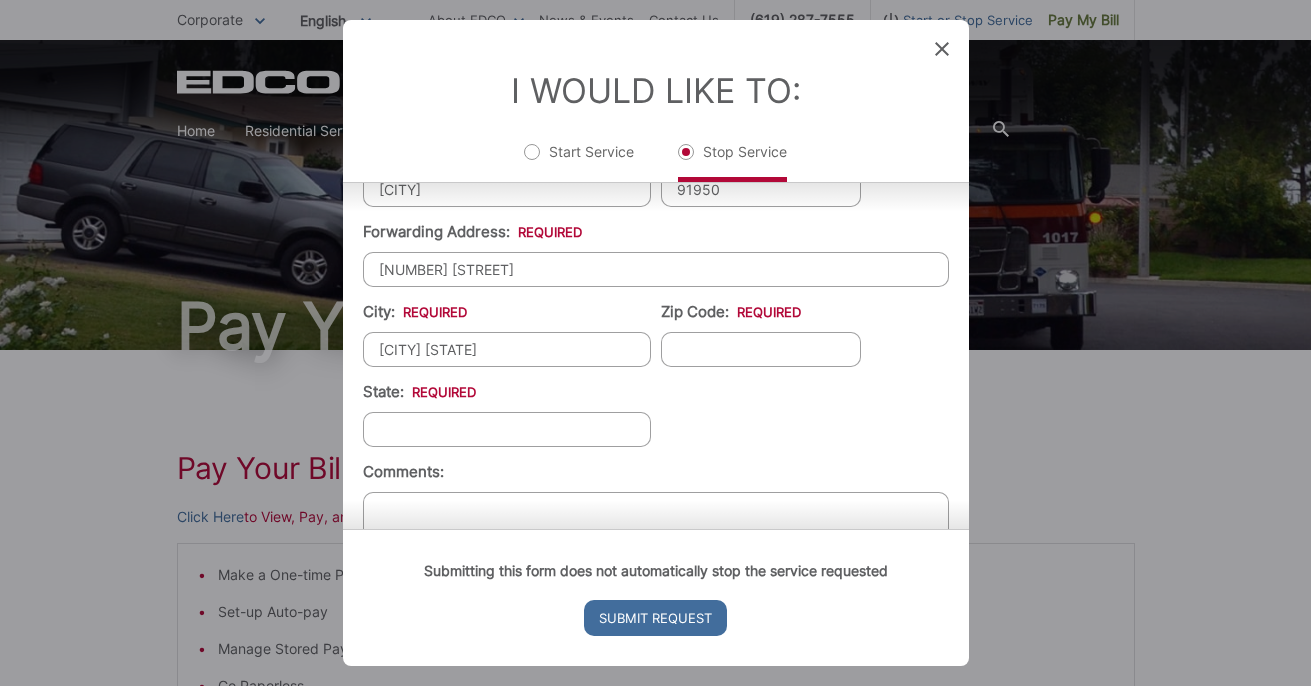 type on "[CITY] [STATE]" 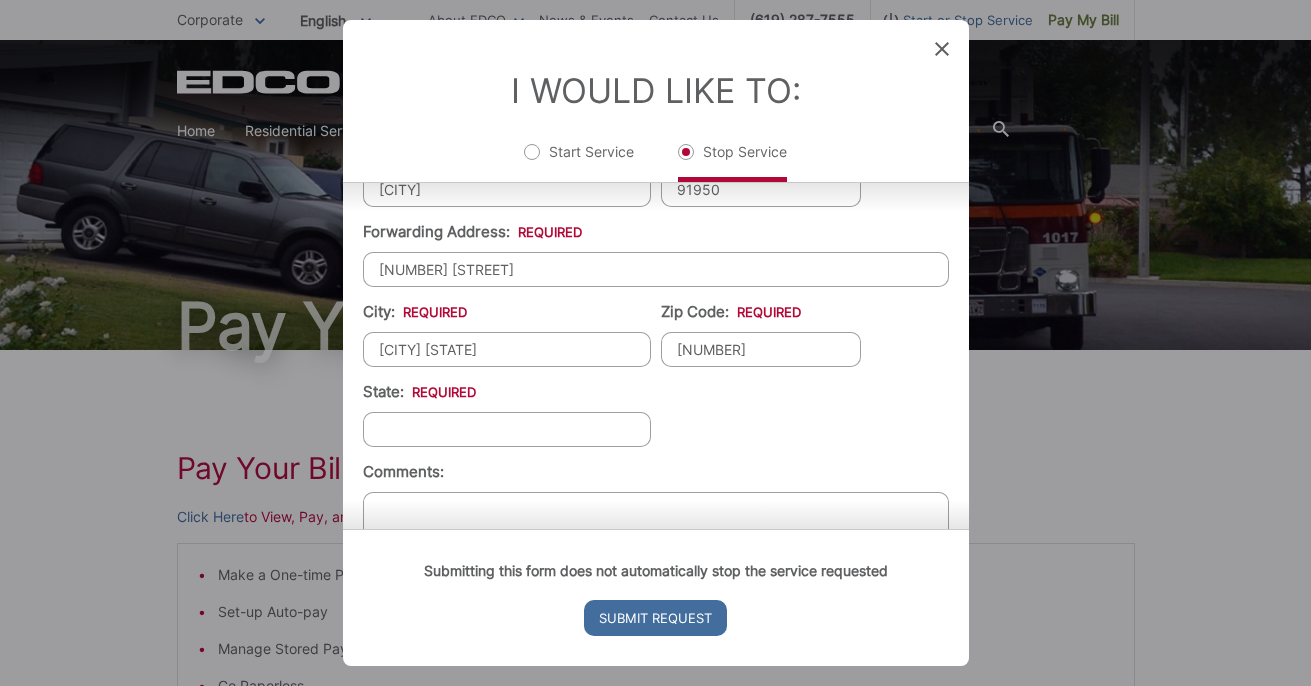 type on "[NUMBER]" 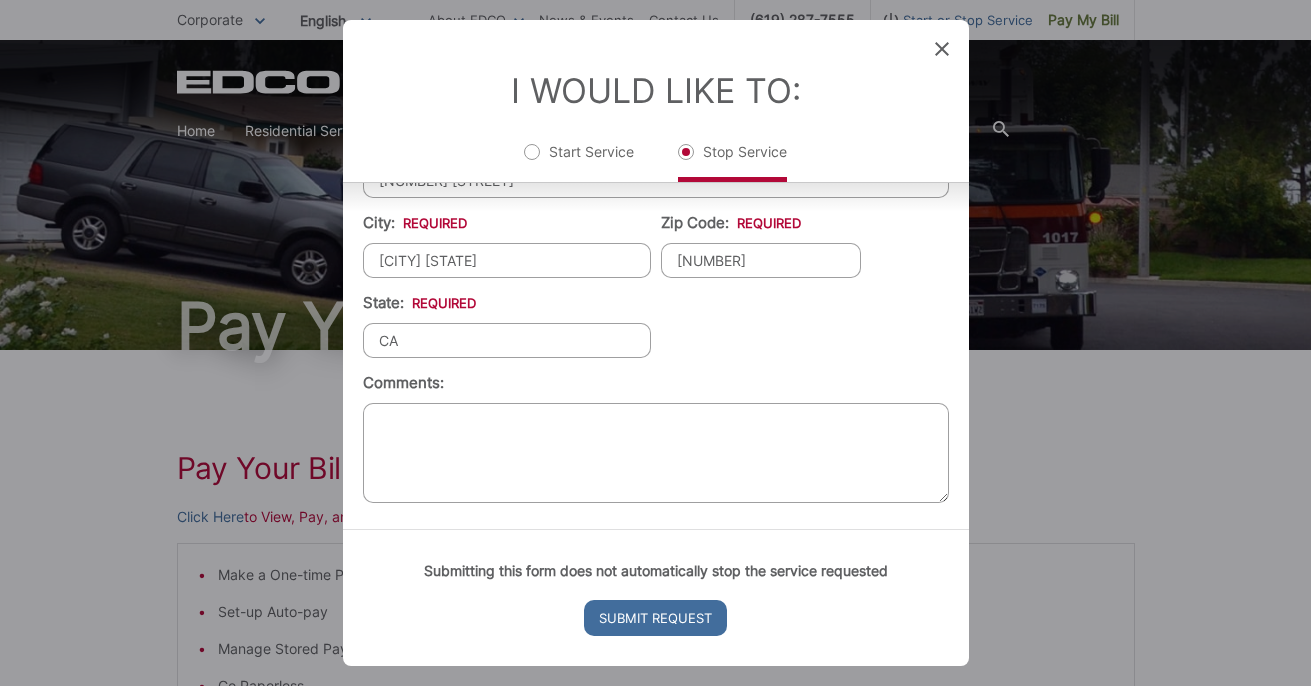 scroll, scrollTop: 728, scrollLeft: 0, axis: vertical 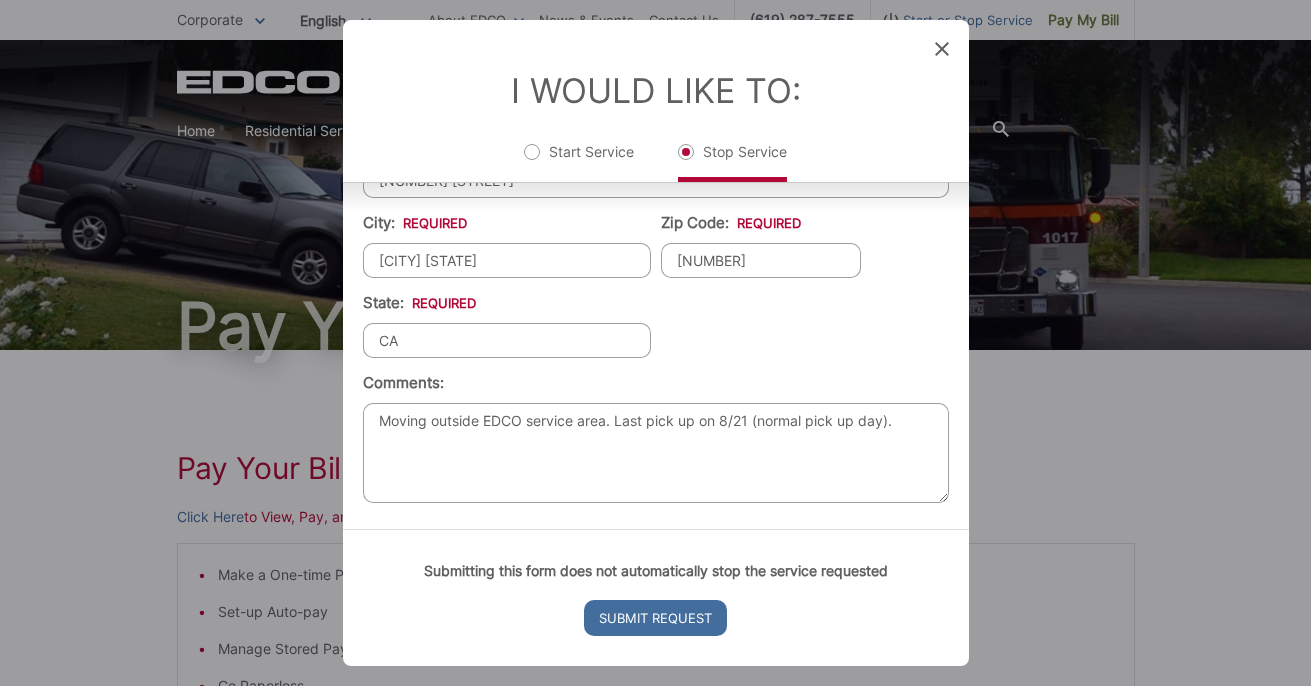 click on "Moving outside EDCO service area. Last pick up on 8/21 (normal pick up day)." at bounding box center (656, 453) 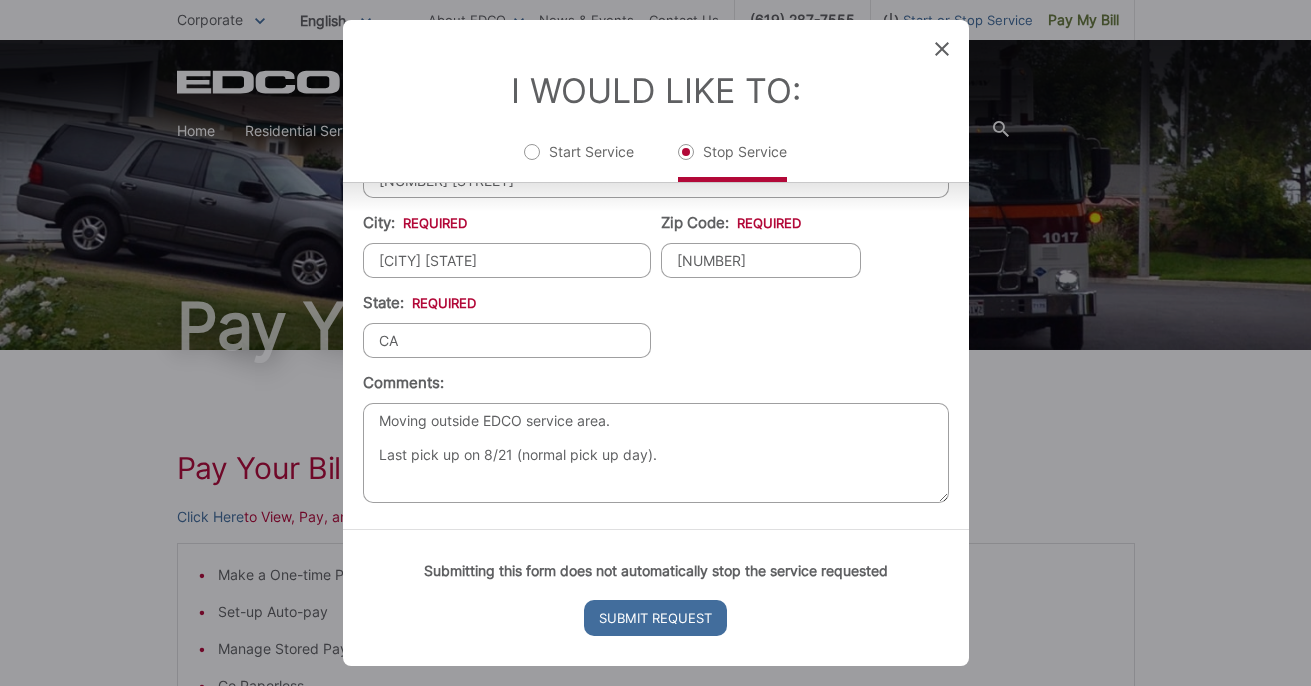 click on "Moving outside EDCO service area.
Last pick up on 8/21 (normal pick up day)." at bounding box center [656, 453] 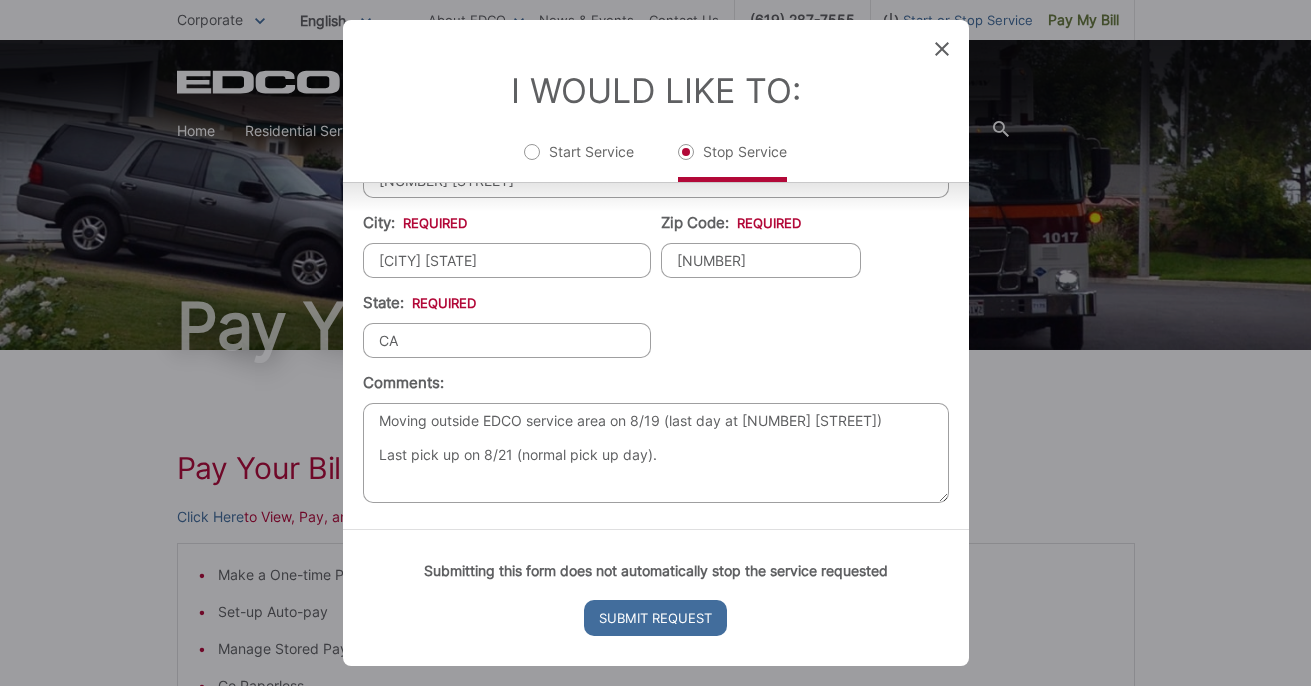 click on "Moving outside EDCO service area on 8/19 (last day at [NUMBER] [STREET])
Last pick up on 8/21 (normal pick up day)." at bounding box center (656, 453) 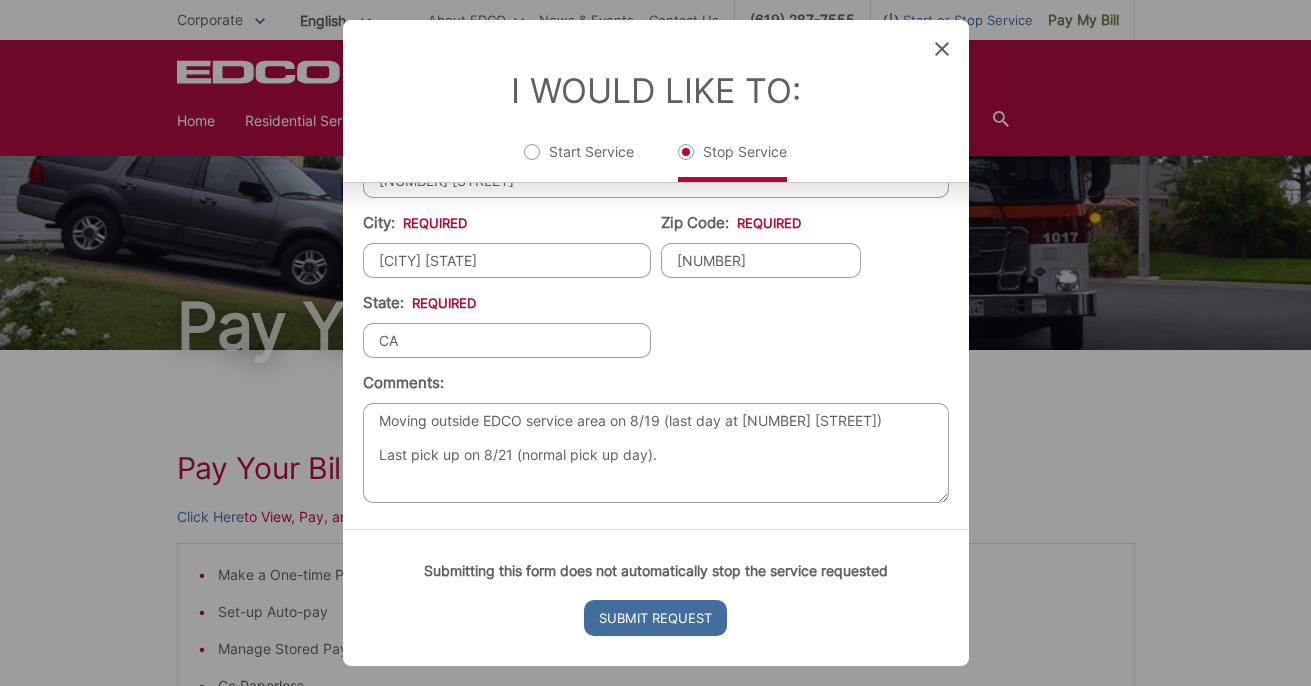 scroll, scrollTop: 4, scrollLeft: 0, axis: vertical 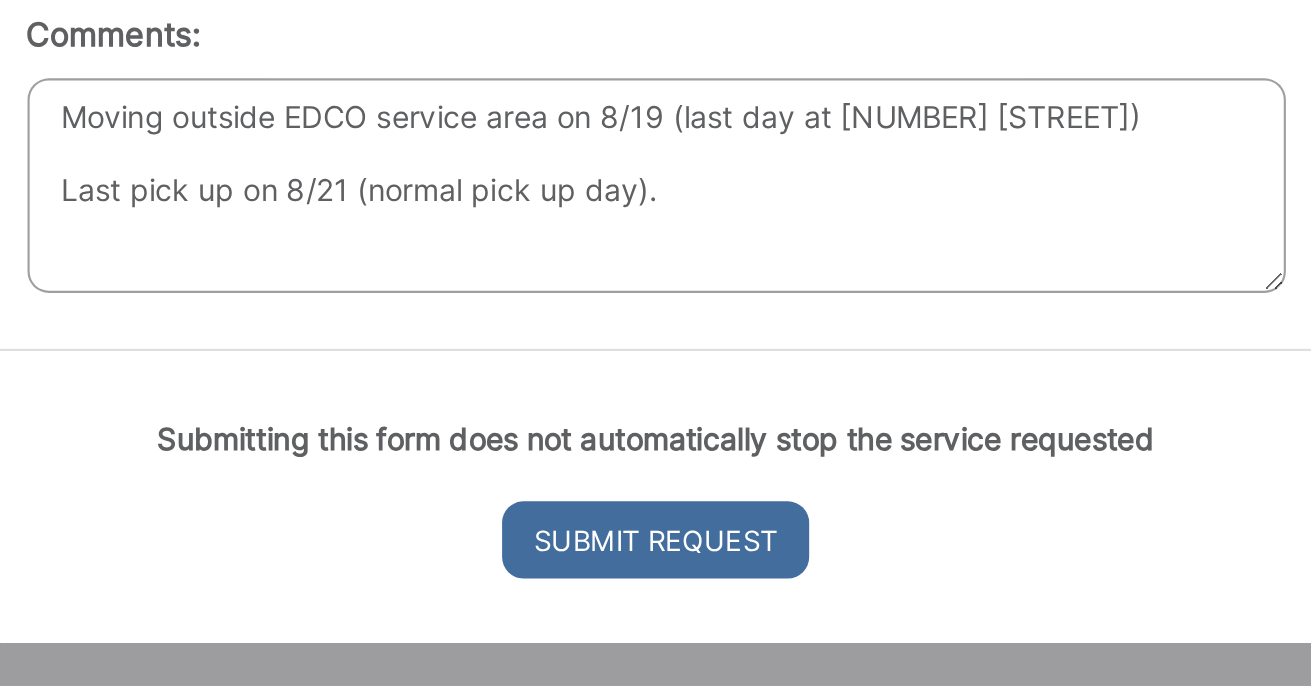 click on "Moving outside EDCO service area on 8/19 (last day at [NUMBER] [STREET])
Last pick up on 8/21 (normal pick up day)." at bounding box center [656, 453] 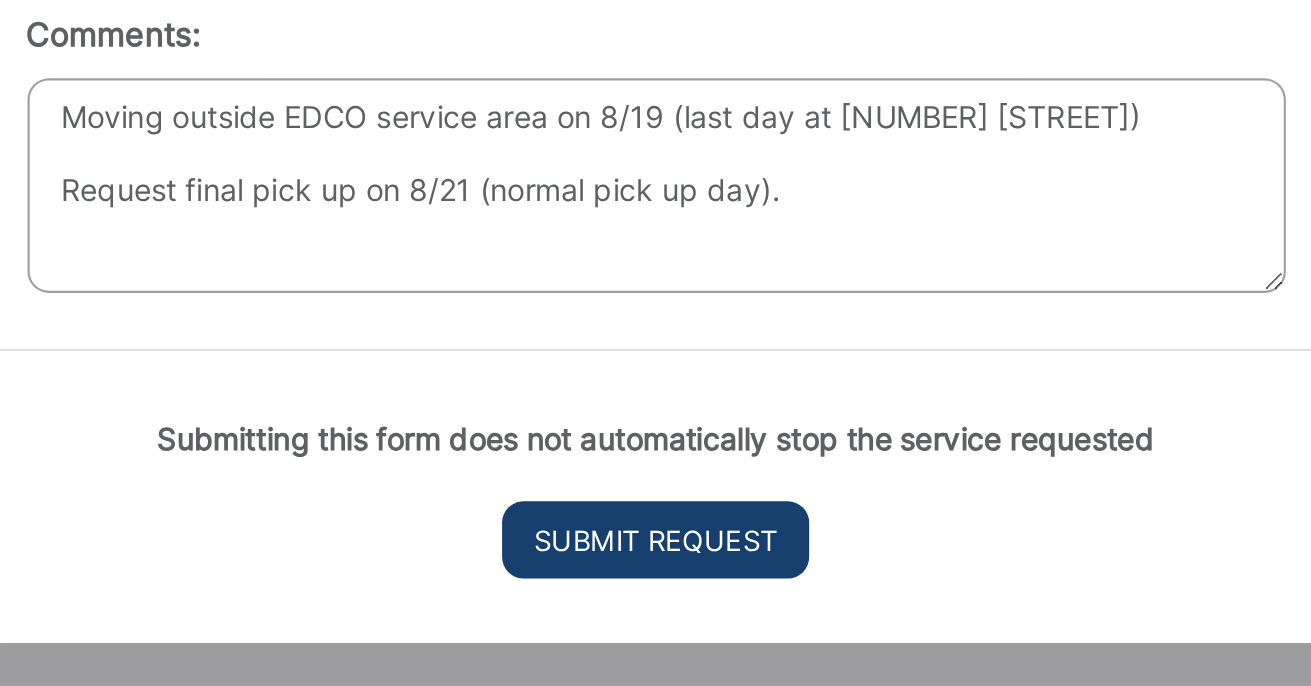 type on "Moving outside EDCO service area on 8/19 (last day at [NUMBER] [STREET])
Request final pick up on 8/21 (normal pick up day)." 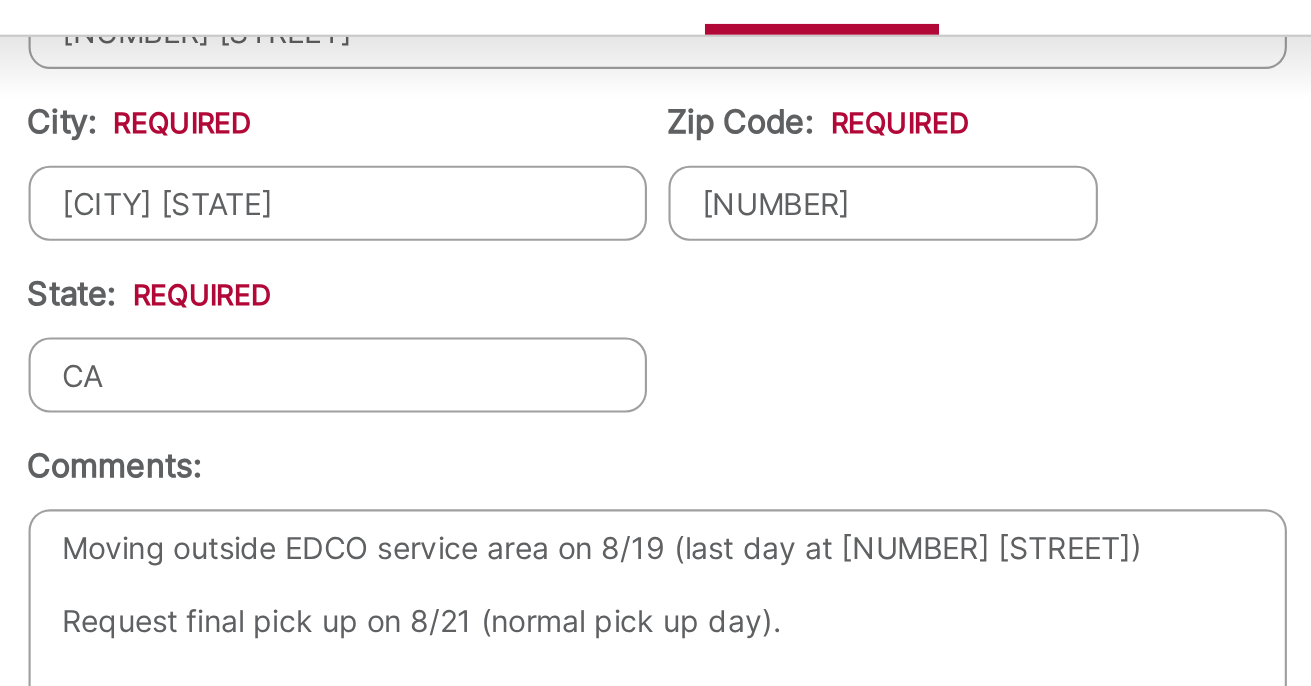 scroll, scrollTop: 20, scrollLeft: 8, axis: both 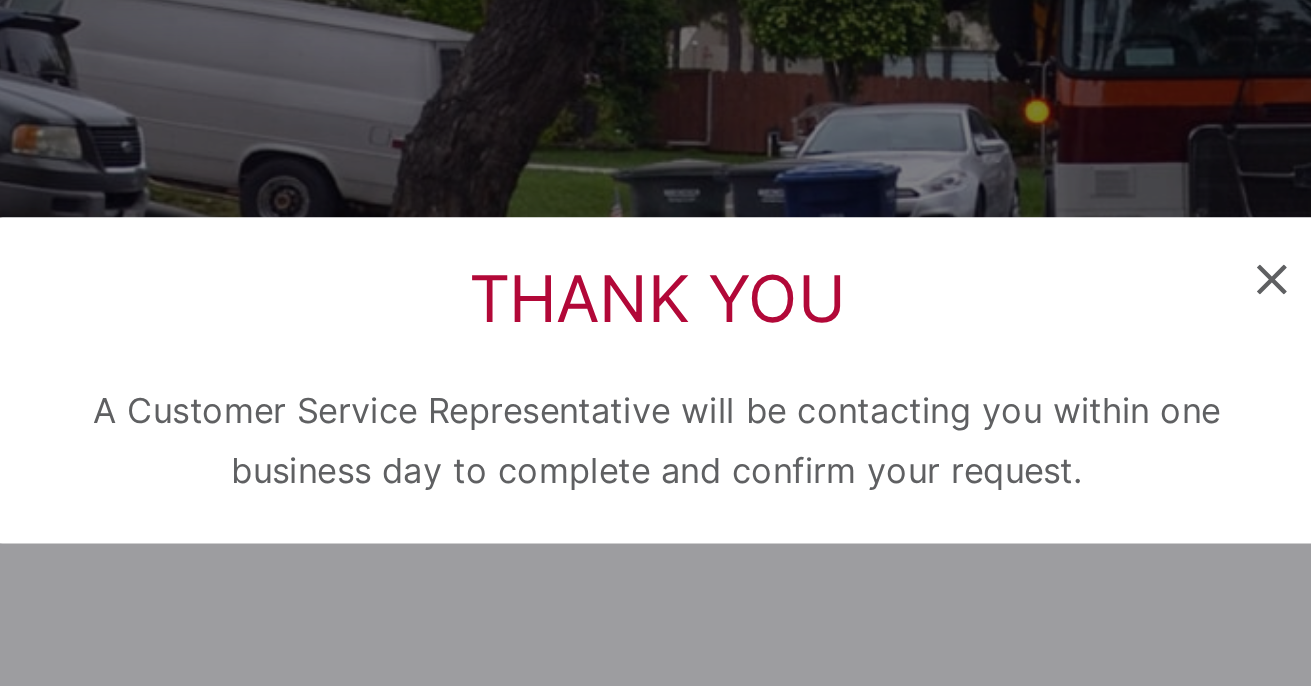 click 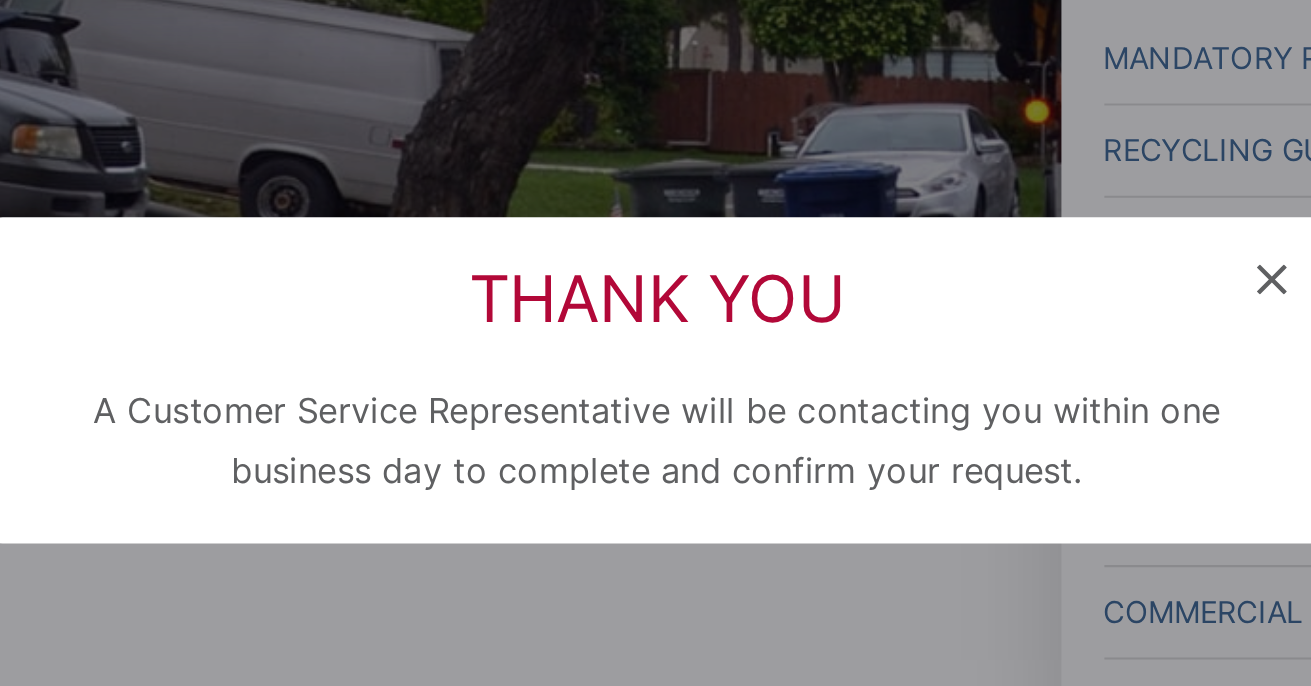 scroll, scrollTop: 0, scrollLeft: 0, axis: both 